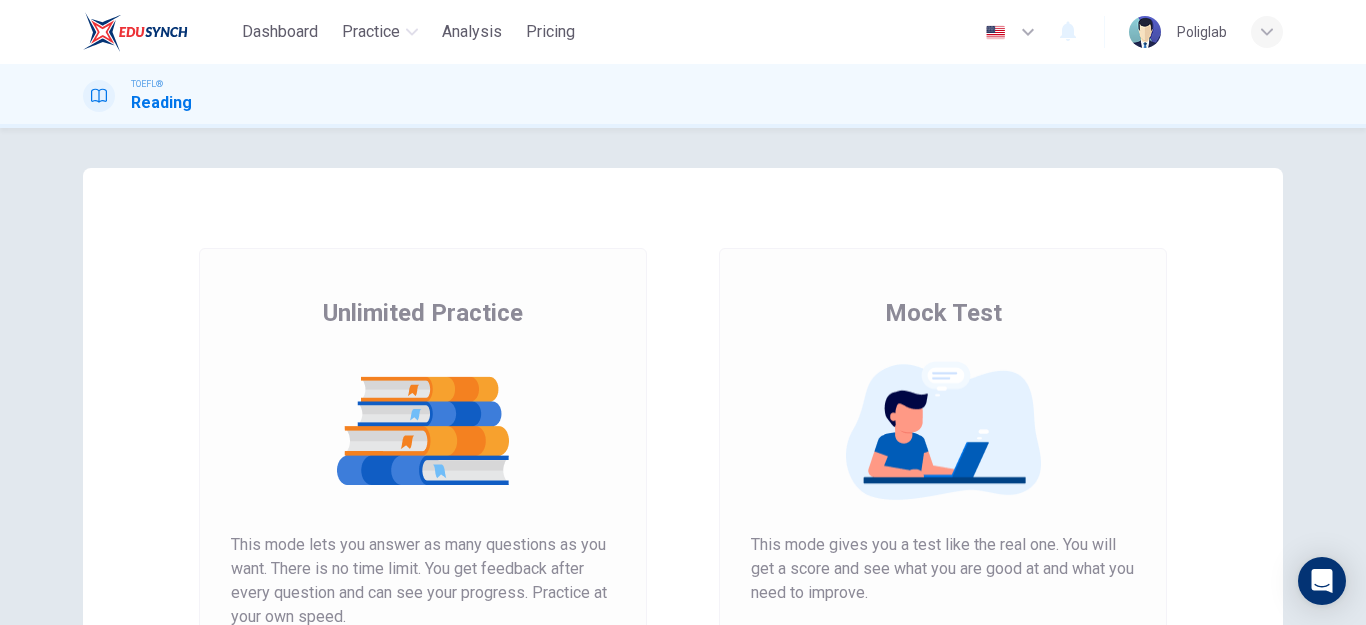 scroll, scrollTop: 0, scrollLeft: 0, axis: both 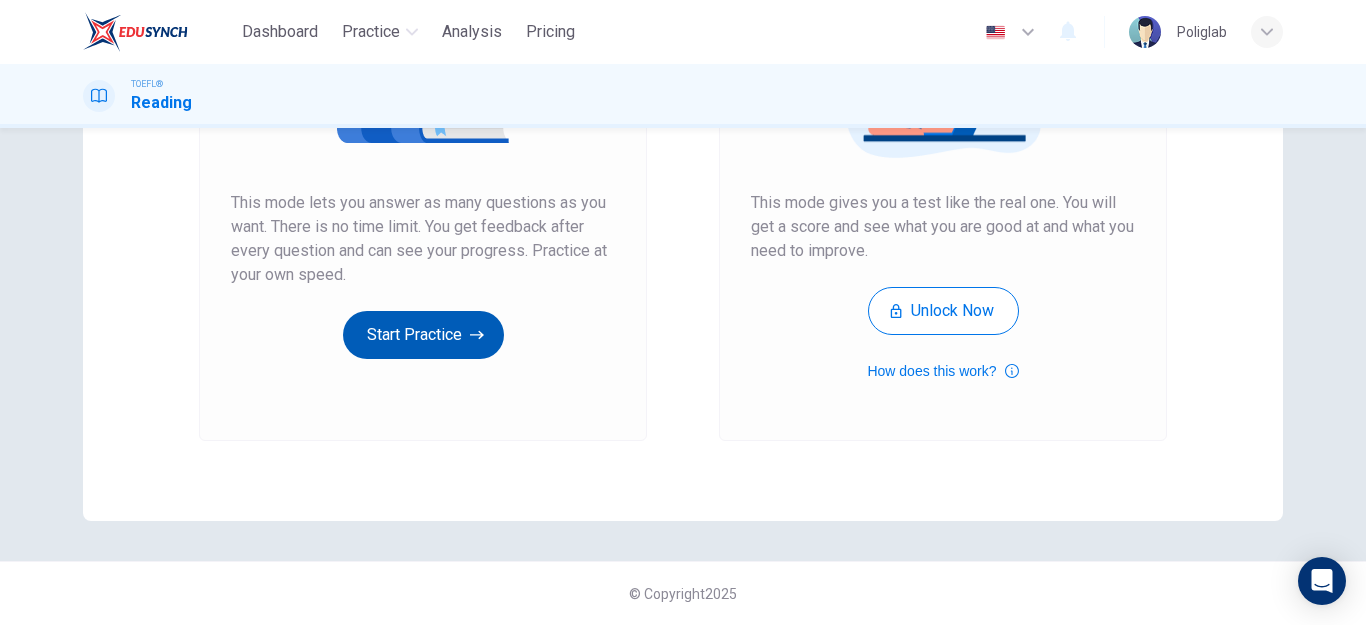 click 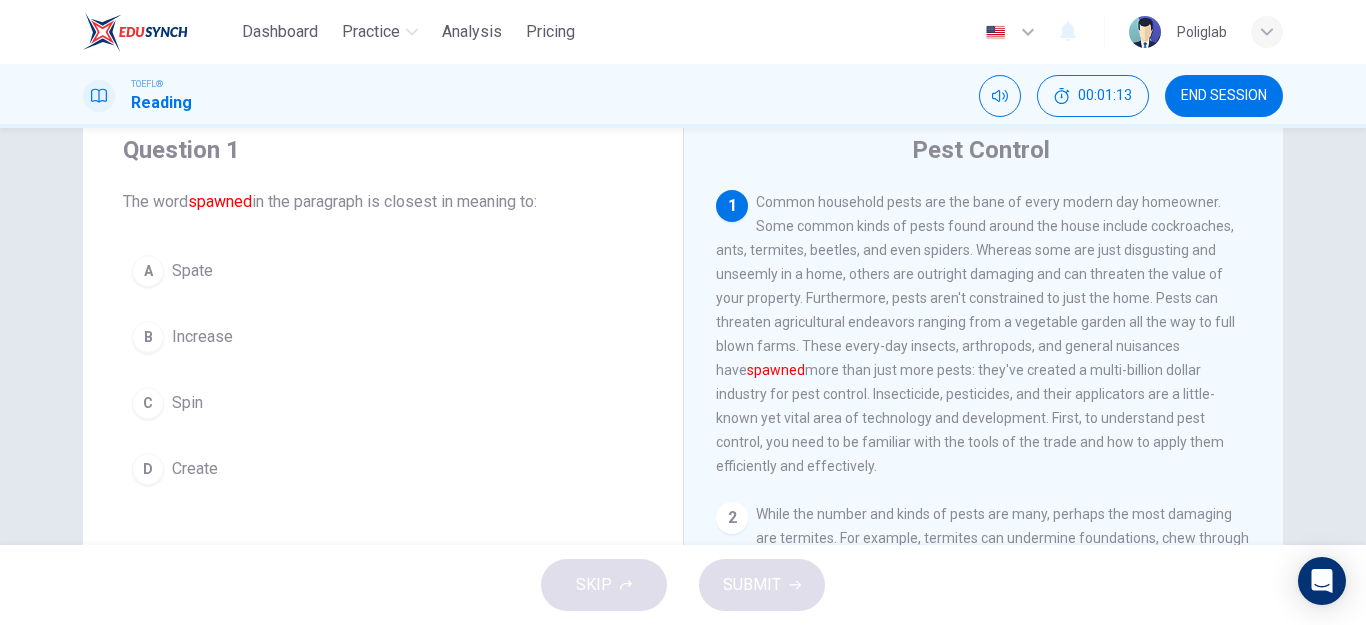 scroll, scrollTop: 100, scrollLeft: 0, axis: vertical 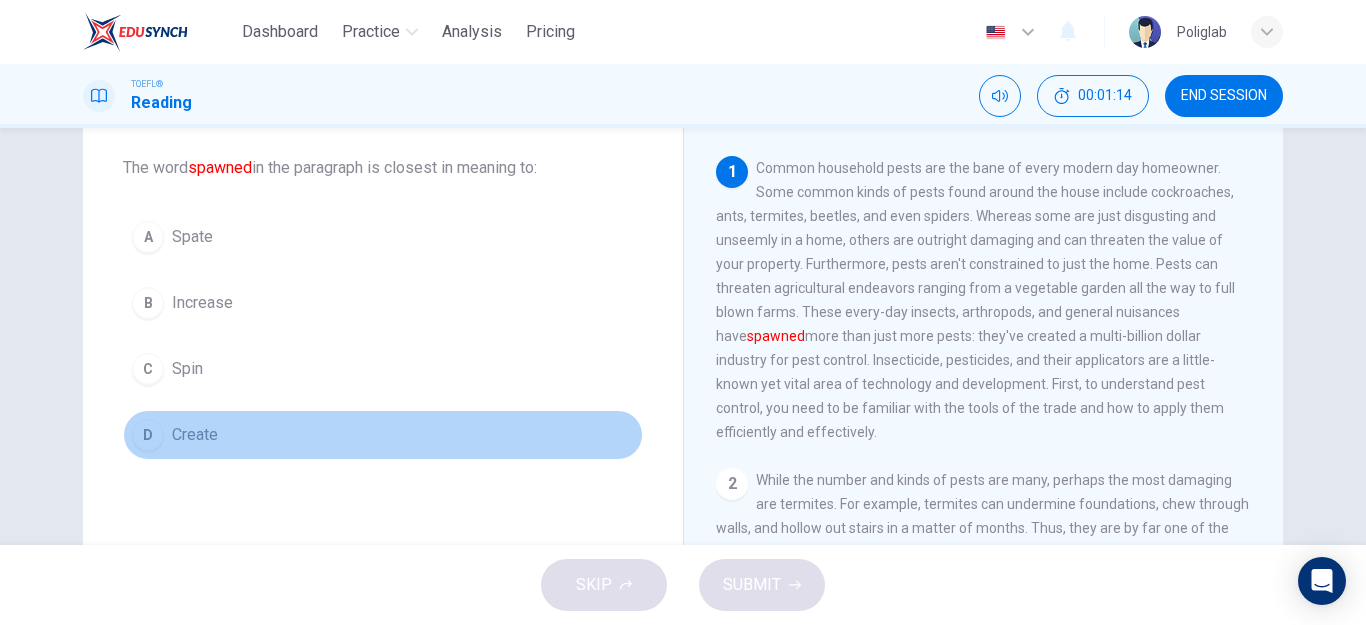 click on "Create" at bounding box center (195, 435) 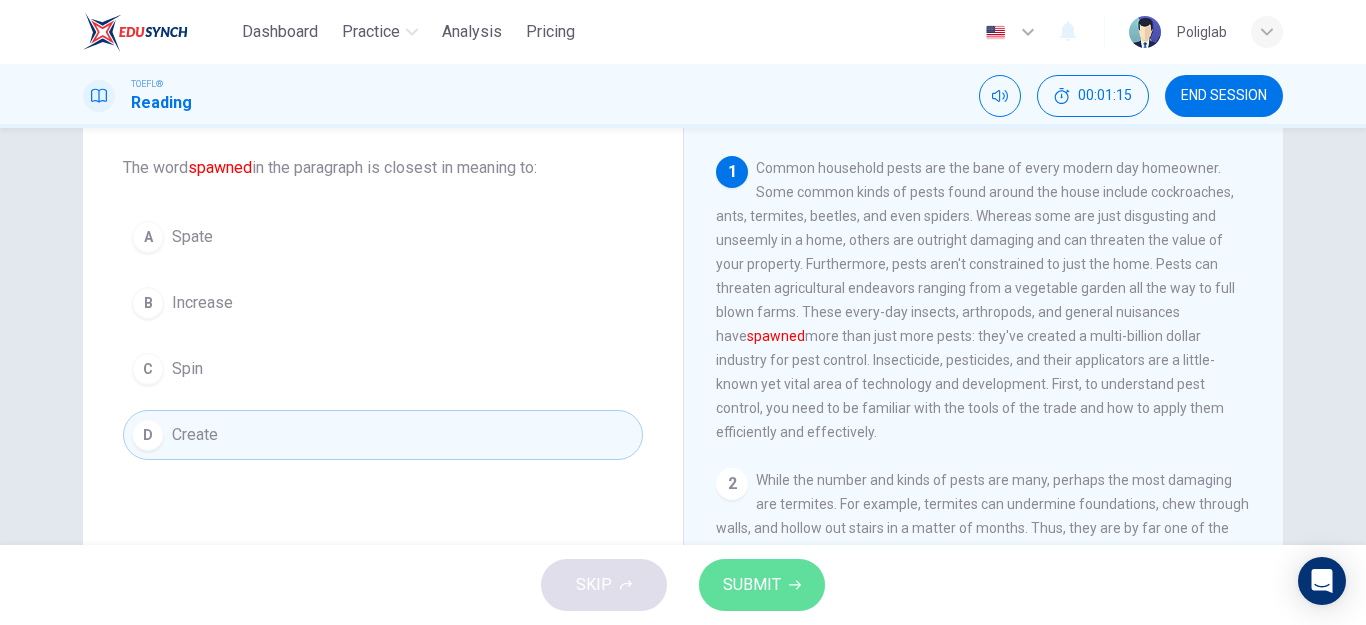 click on "SUBMIT" at bounding box center (762, 585) 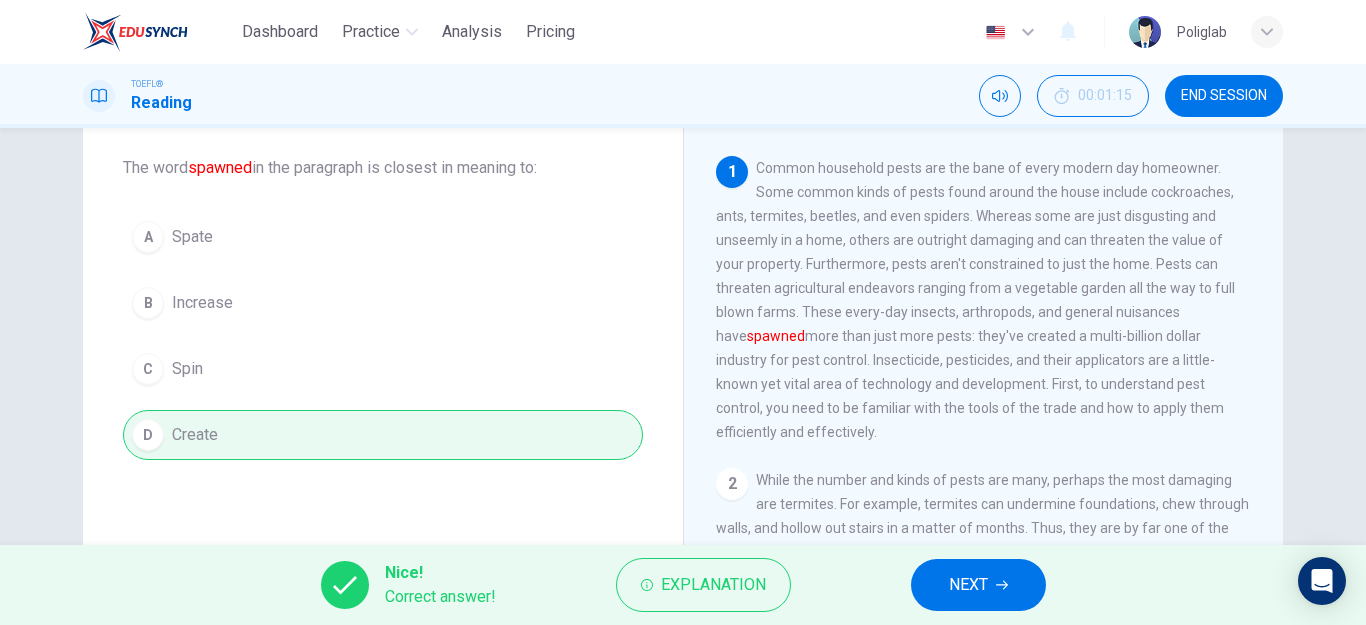 click 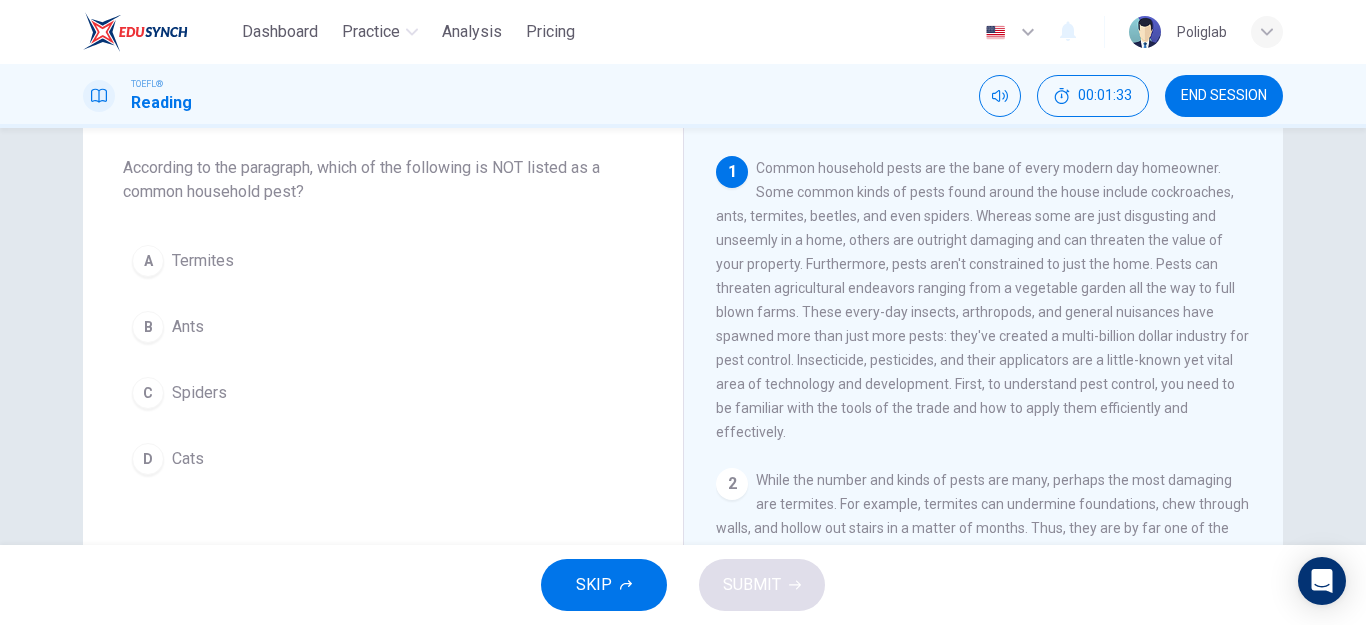 drag, startPoint x: 1149, startPoint y: 195, endPoint x: 790, endPoint y: 224, distance: 360.1694 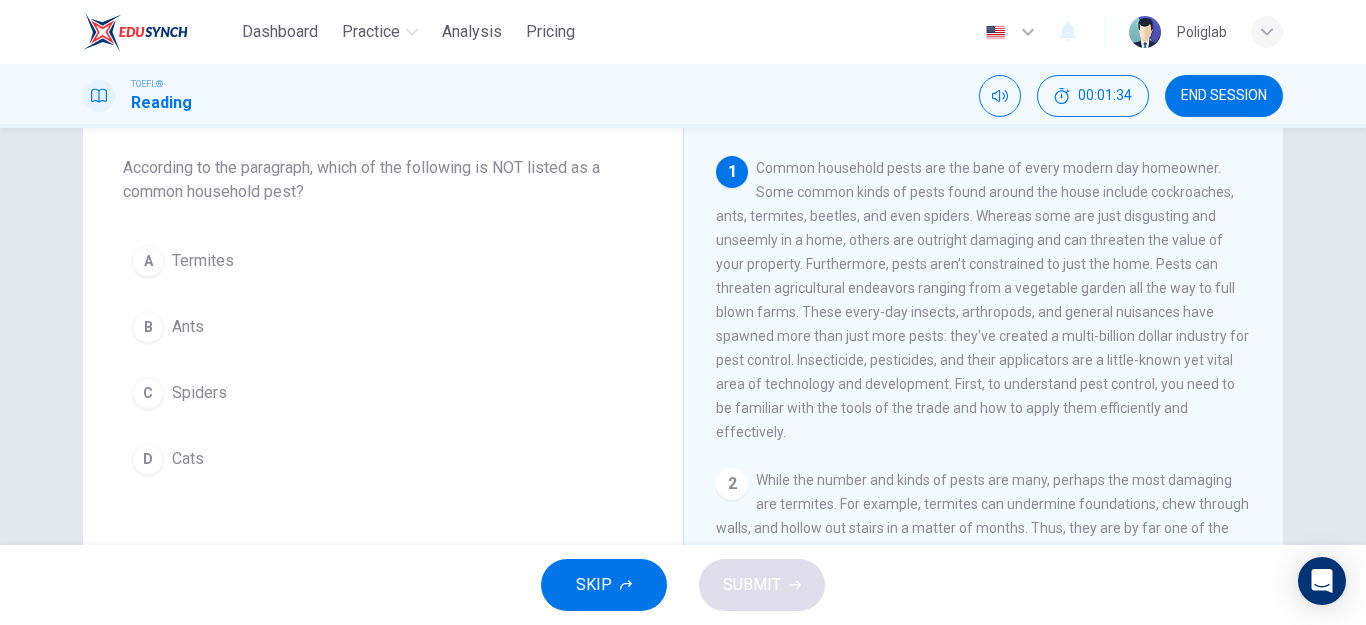 drag, startPoint x: 763, startPoint y: 220, endPoint x: 842, endPoint y: 228, distance: 79.40403 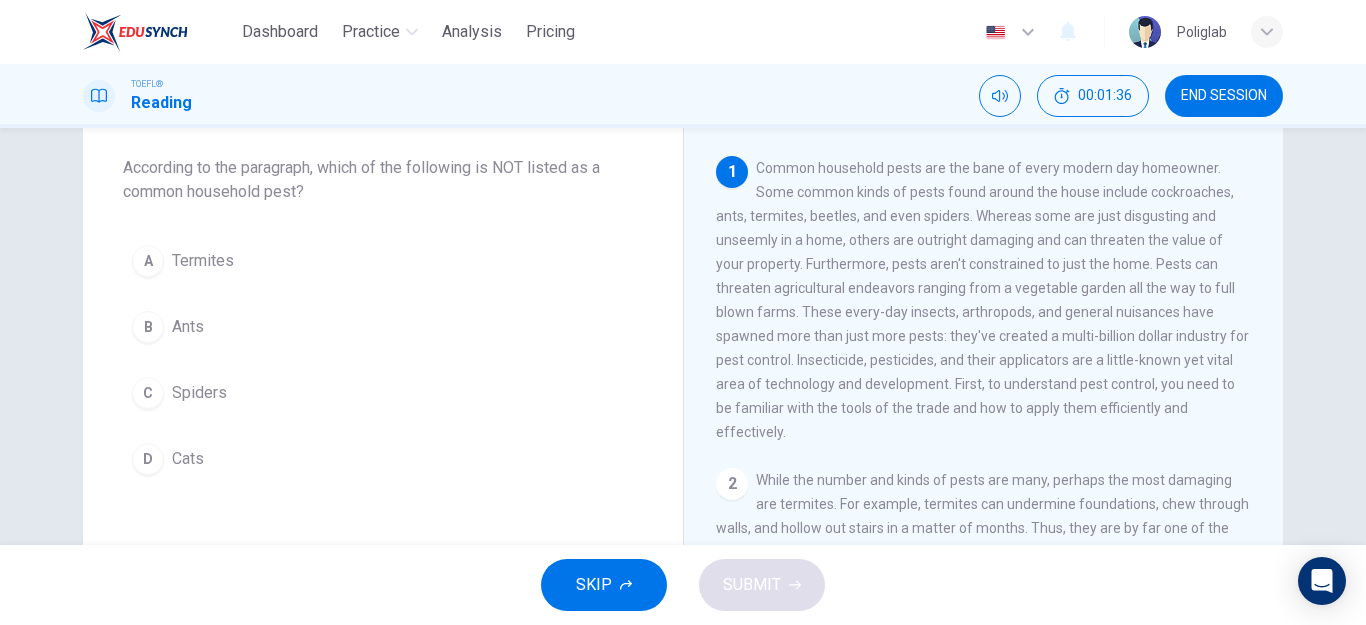 drag, startPoint x: 833, startPoint y: 219, endPoint x: 859, endPoint y: 219, distance: 26 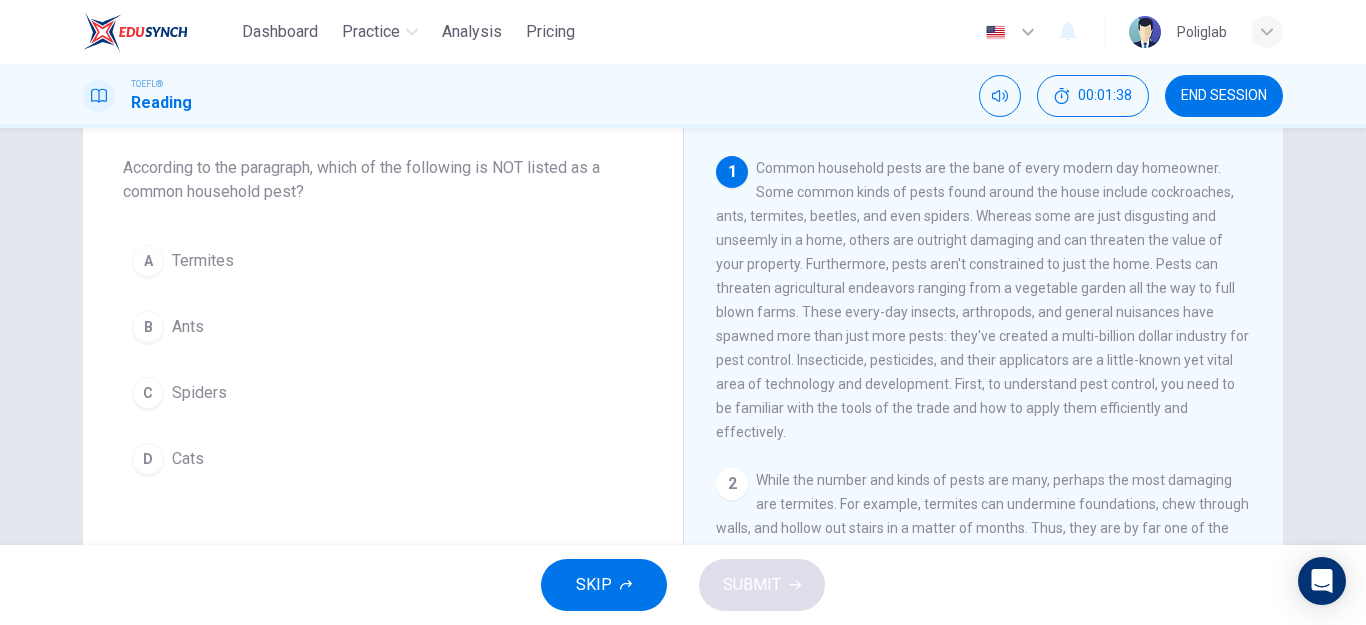 click on "D Cats" at bounding box center (383, 459) 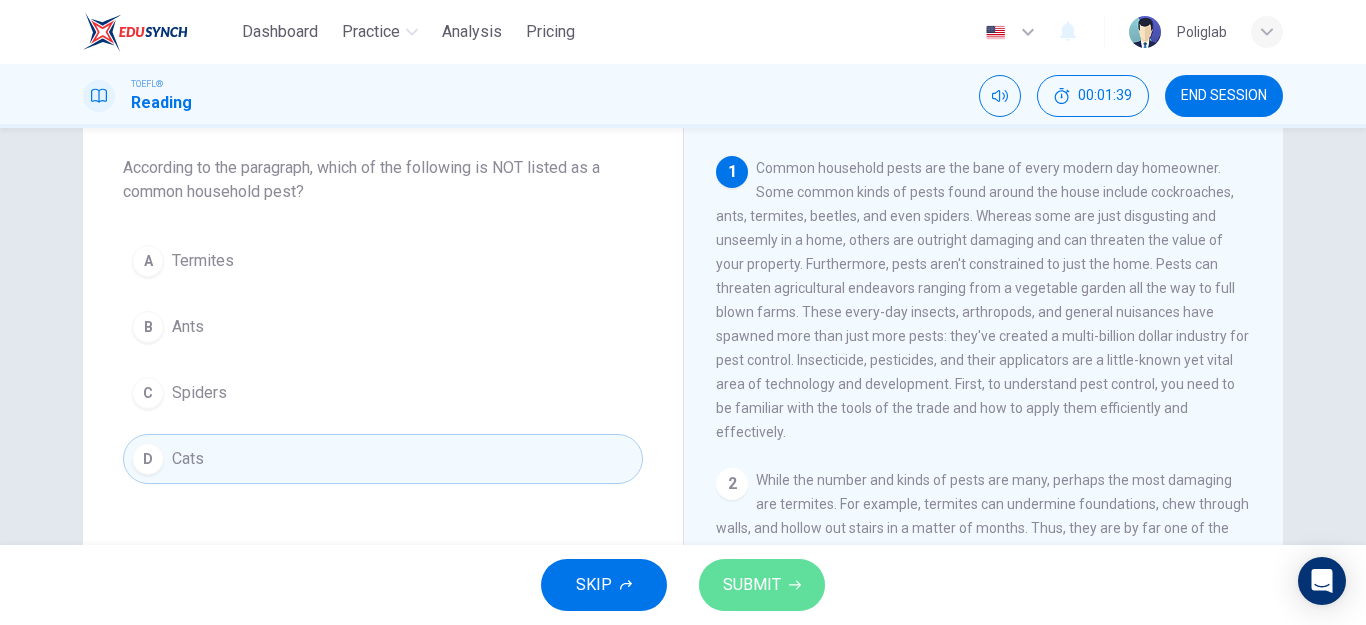 click on "SUBMIT" at bounding box center (752, 585) 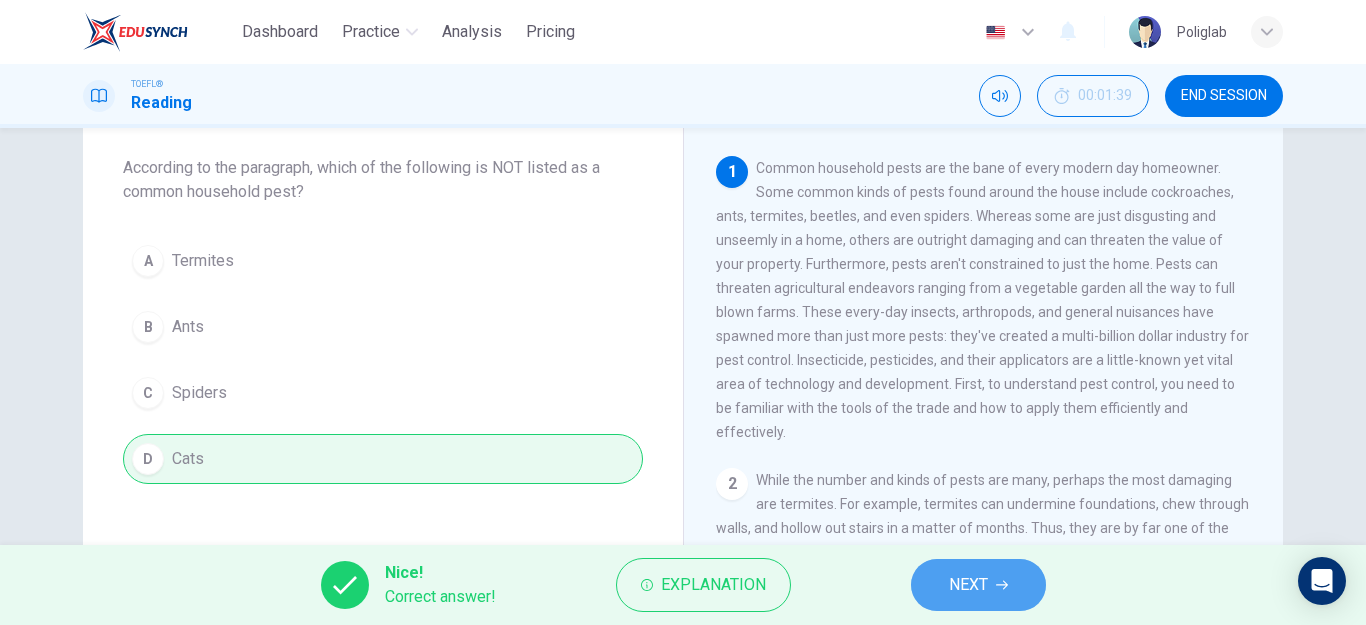 click on "NEXT" at bounding box center [968, 585] 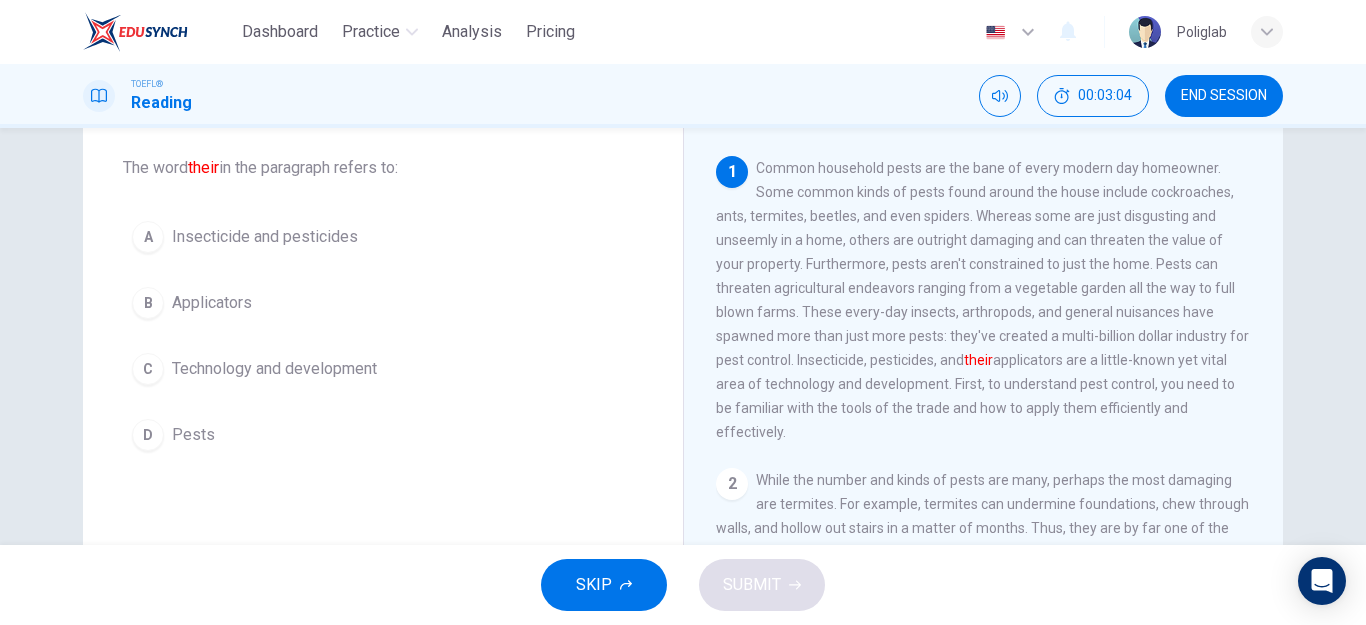 drag, startPoint x: 907, startPoint y: 345, endPoint x: 962, endPoint y: 346, distance: 55.00909 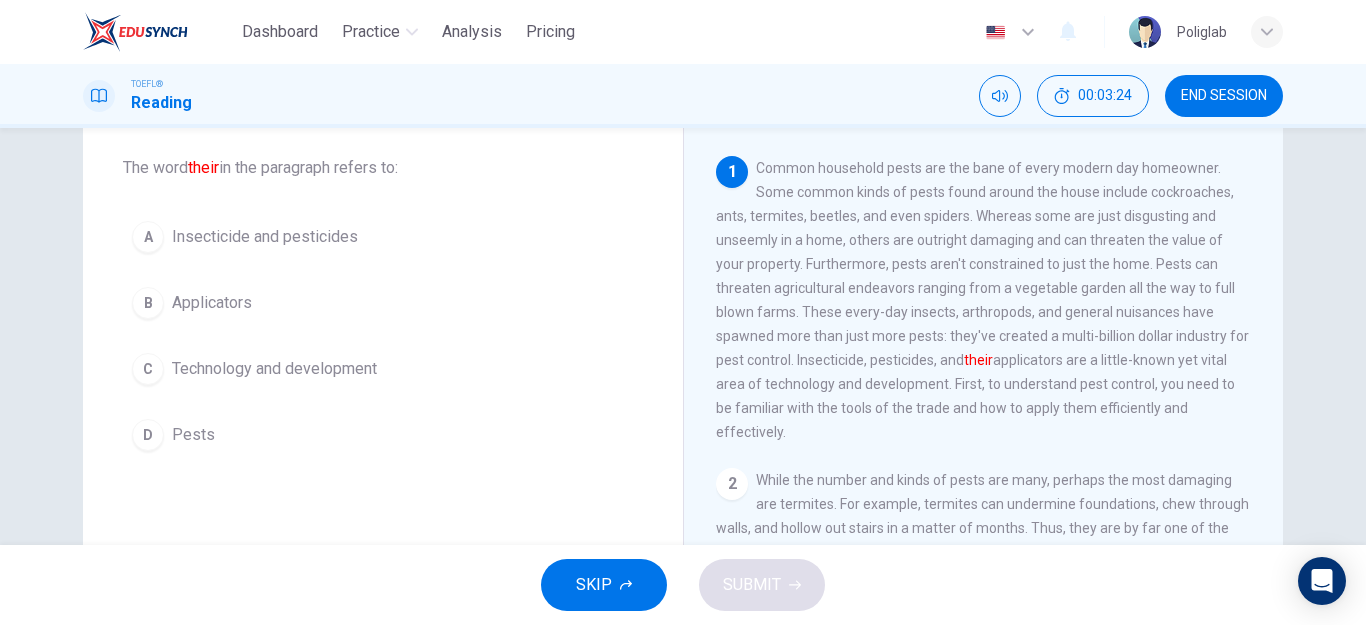 click on "Insecticide and pesticides" at bounding box center (265, 237) 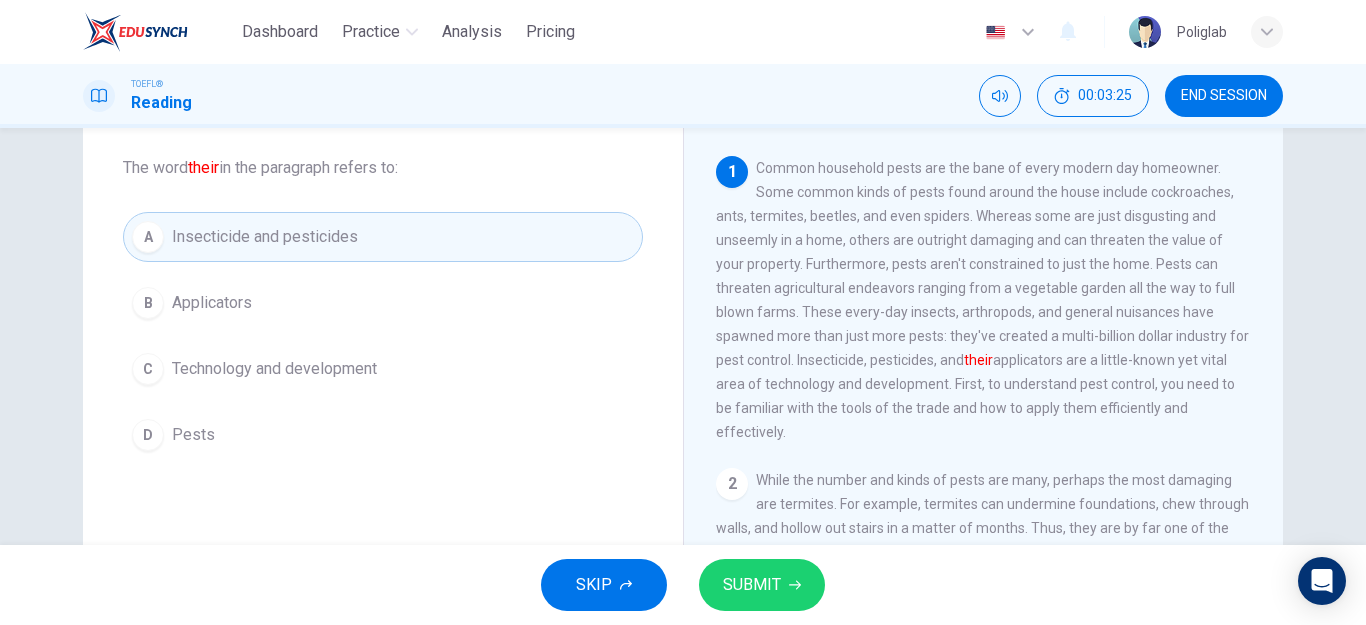 click on "SUBMIT" at bounding box center (752, 585) 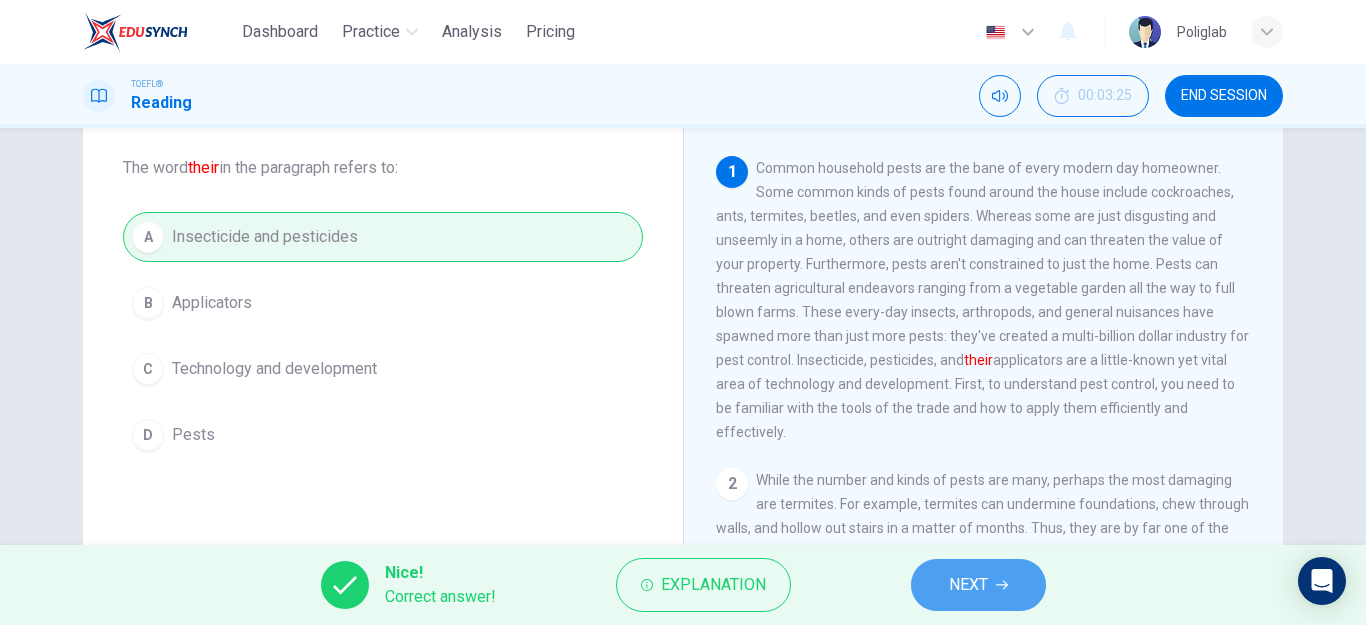 click on "NEXT" at bounding box center (978, 585) 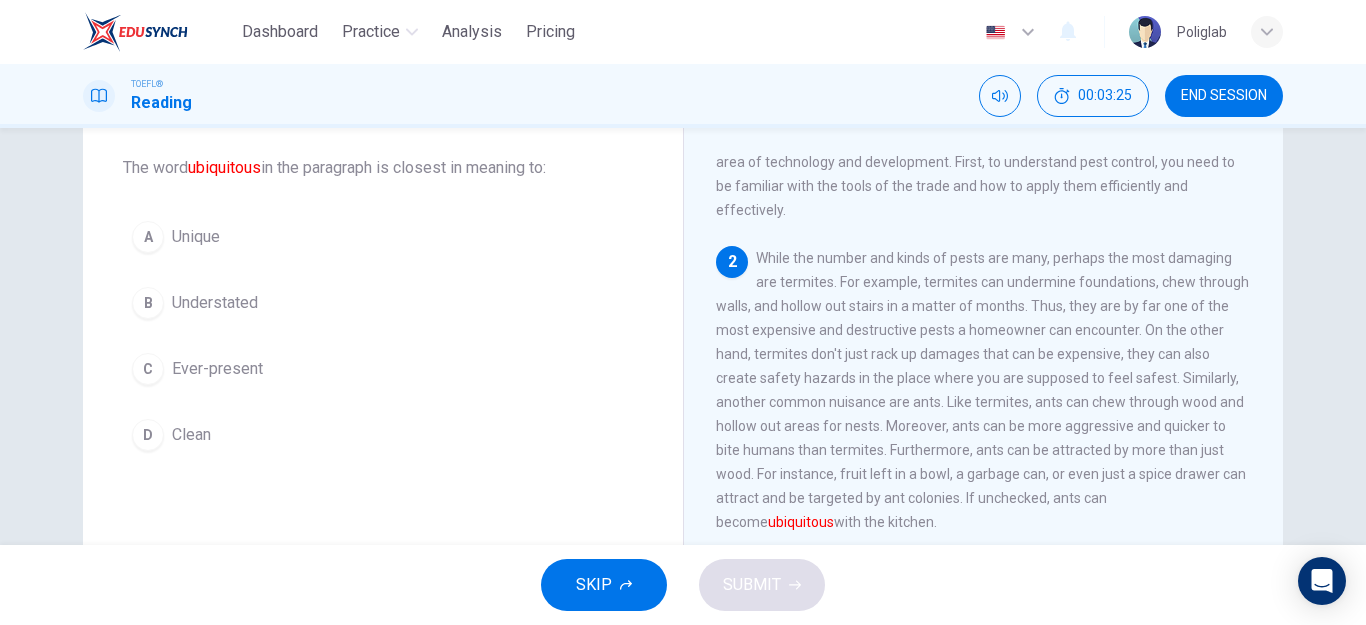 scroll, scrollTop: 224, scrollLeft: 0, axis: vertical 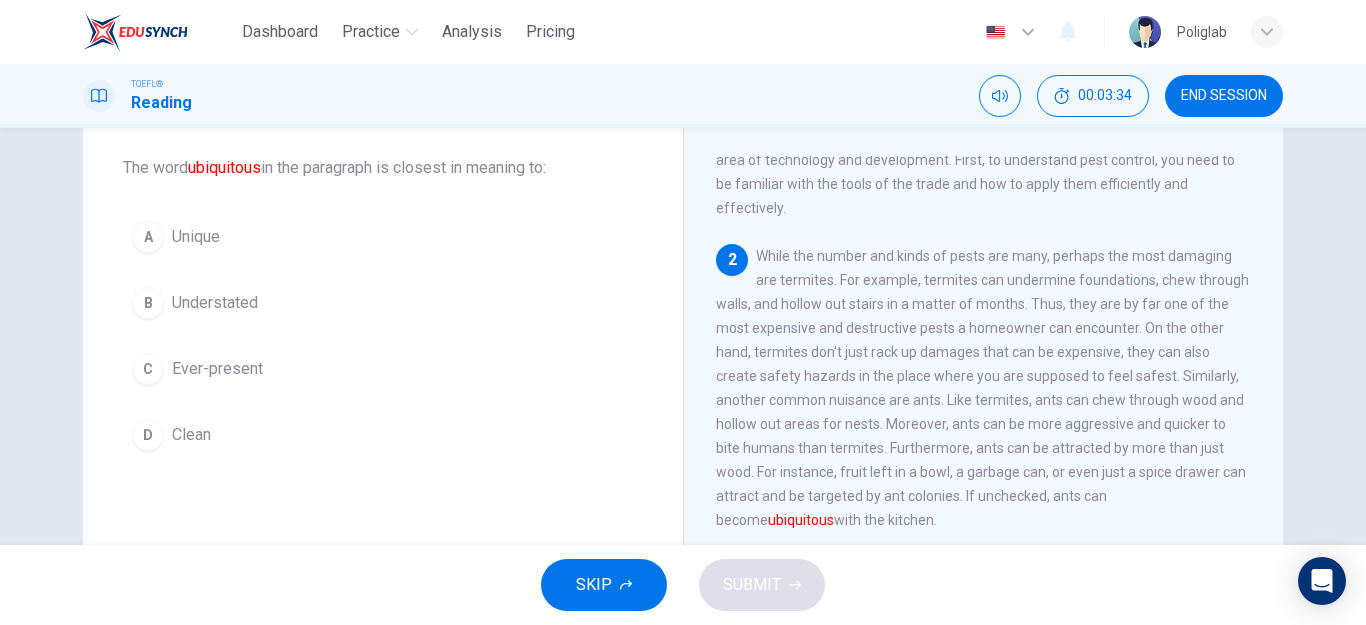 drag, startPoint x: 1000, startPoint y: 444, endPoint x: 1108, endPoint y: 442, distance: 108.01852 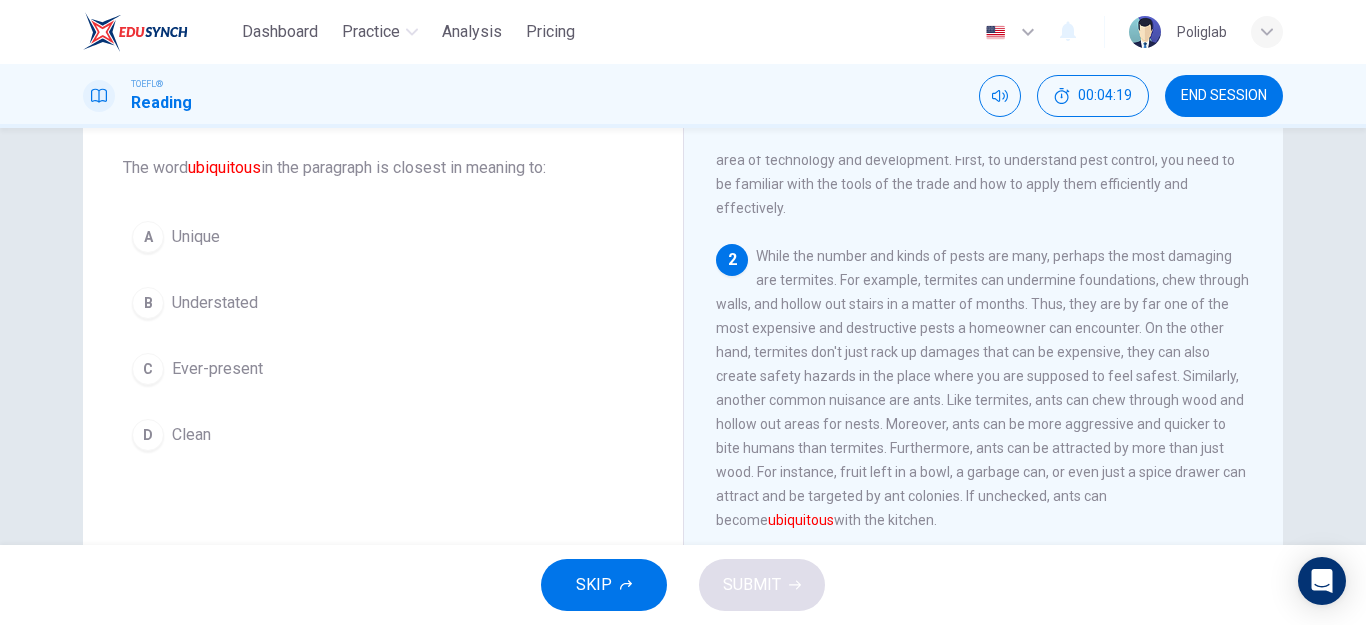 click on "Ever-present" at bounding box center (217, 369) 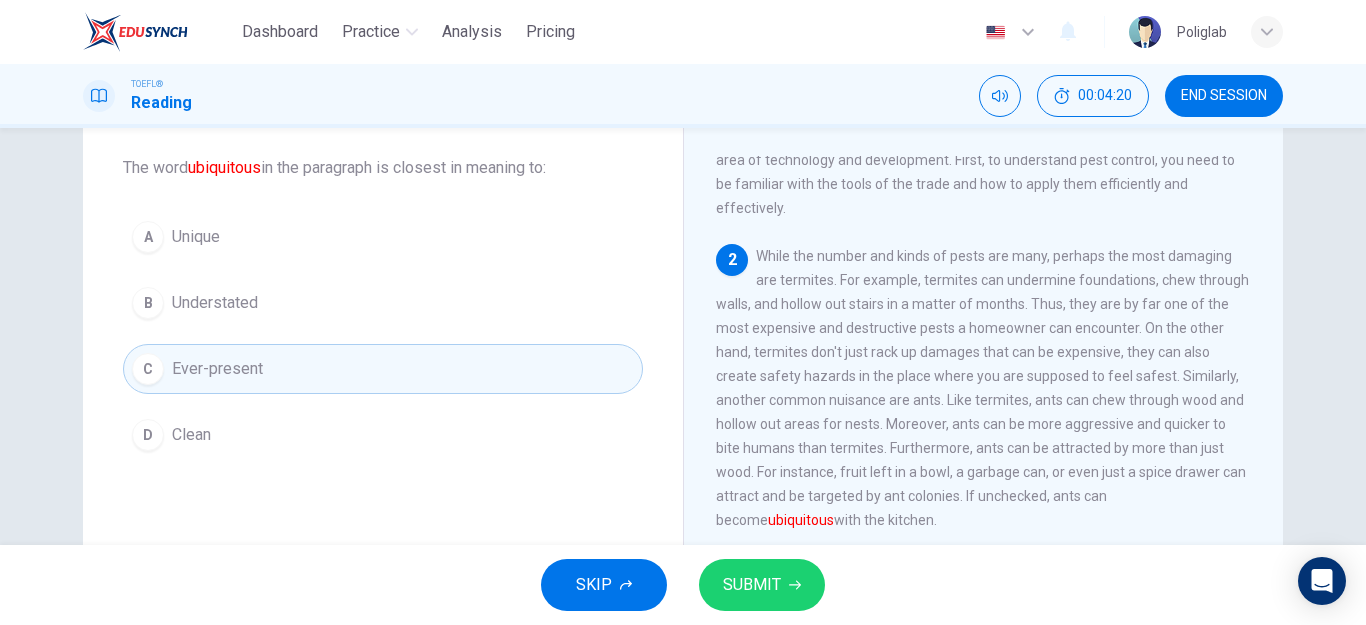 click on "SUBMIT" at bounding box center (752, 585) 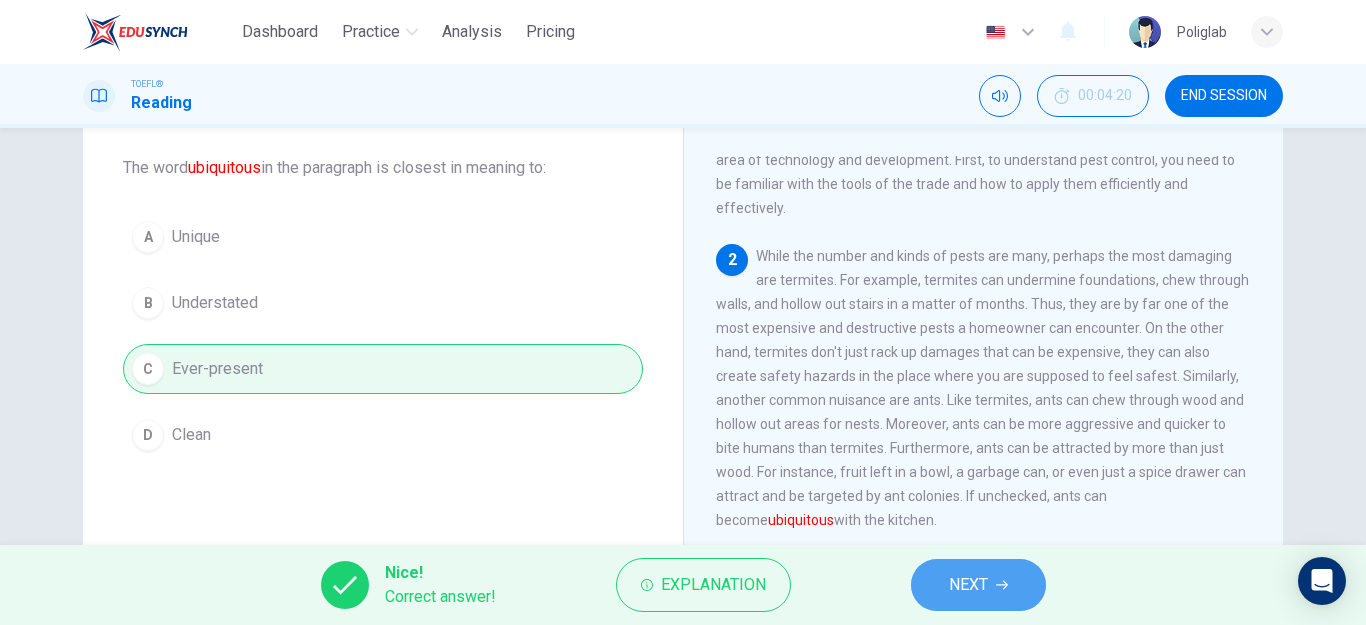 click on "NEXT" at bounding box center (968, 585) 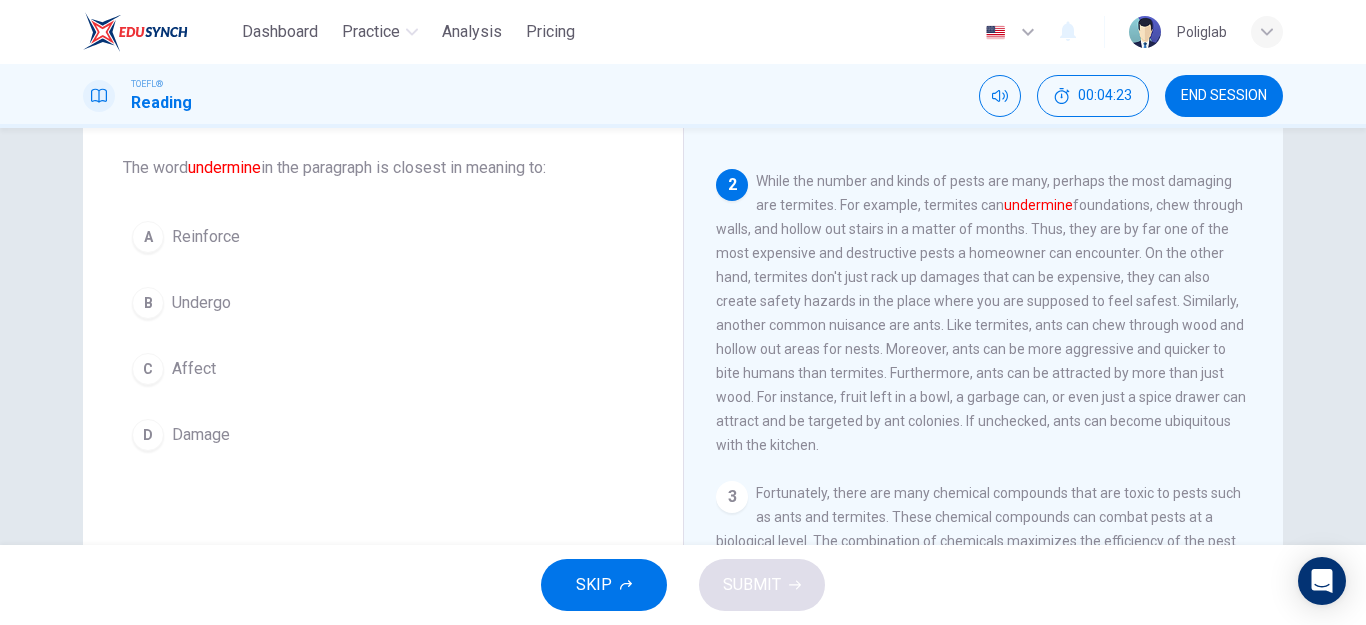 scroll, scrollTop: 199, scrollLeft: 0, axis: vertical 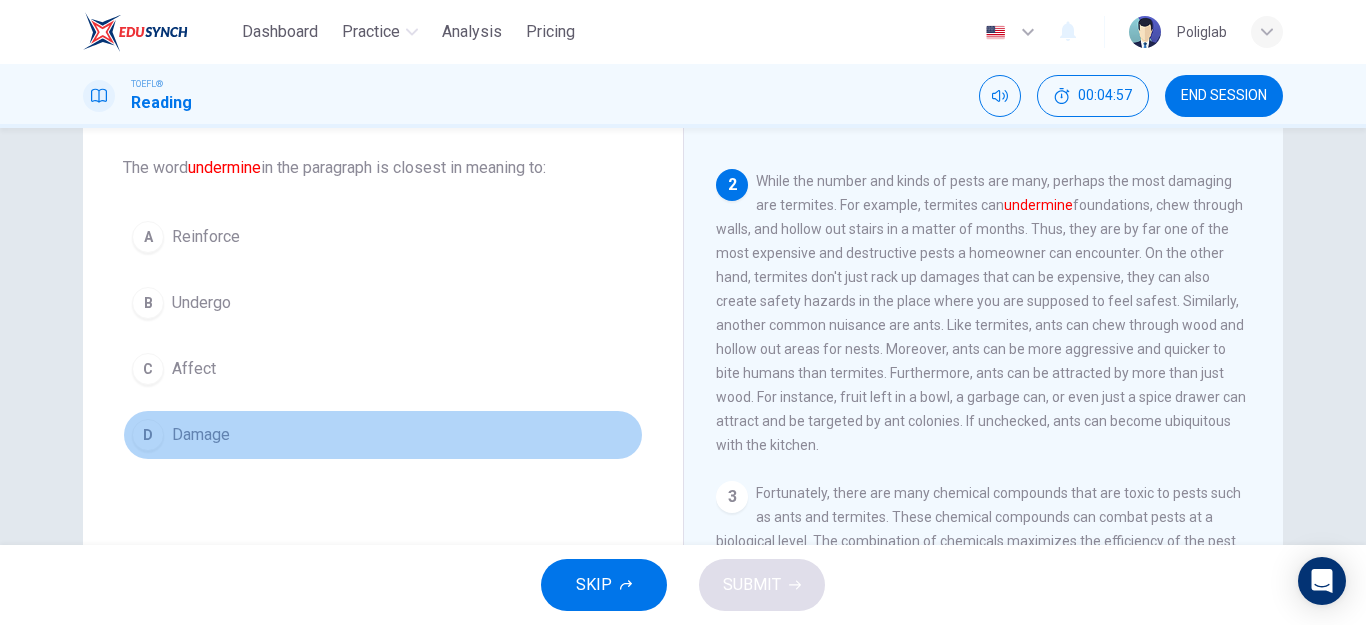 click on "Damage" at bounding box center (201, 435) 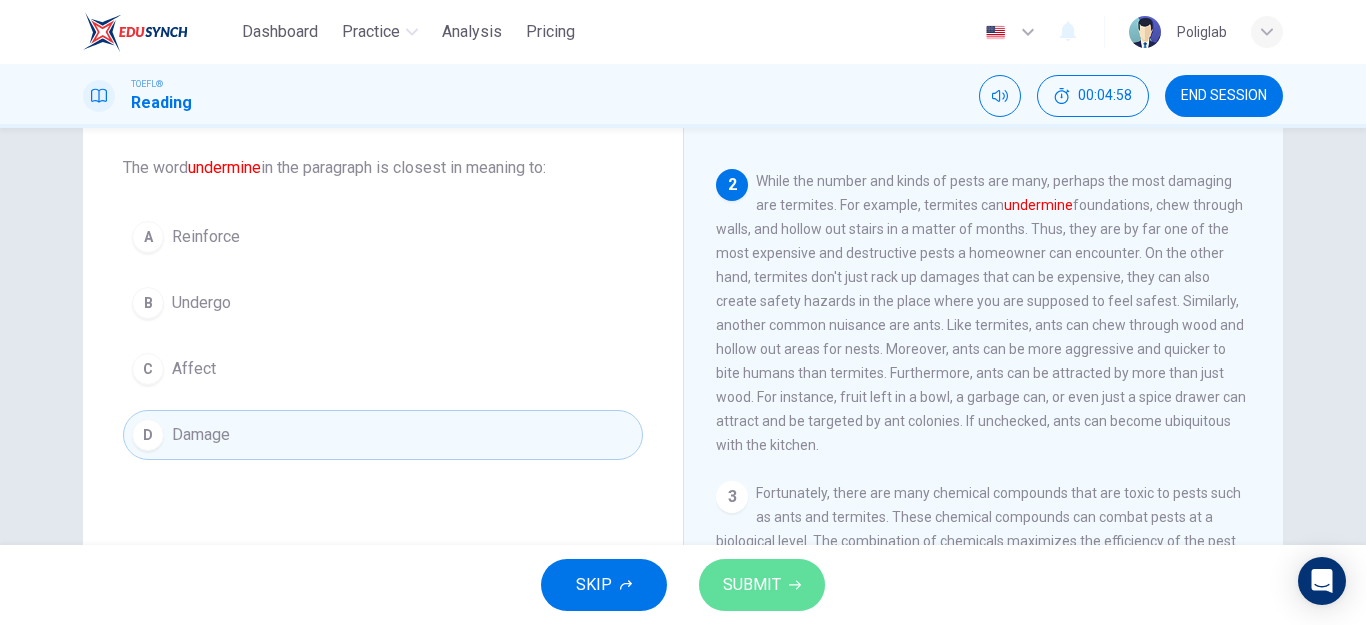click on "SUBMIT" at bounding box center (762, 585) 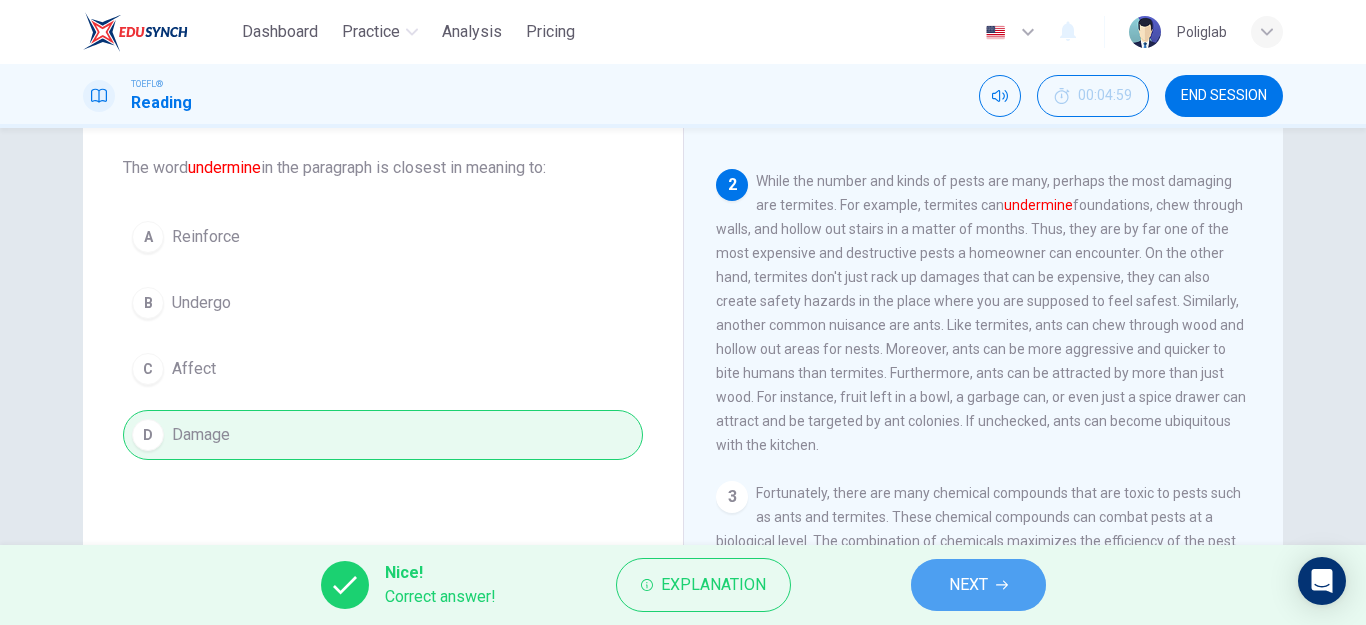 click on "NEXT" at bounding box center (978, 585) 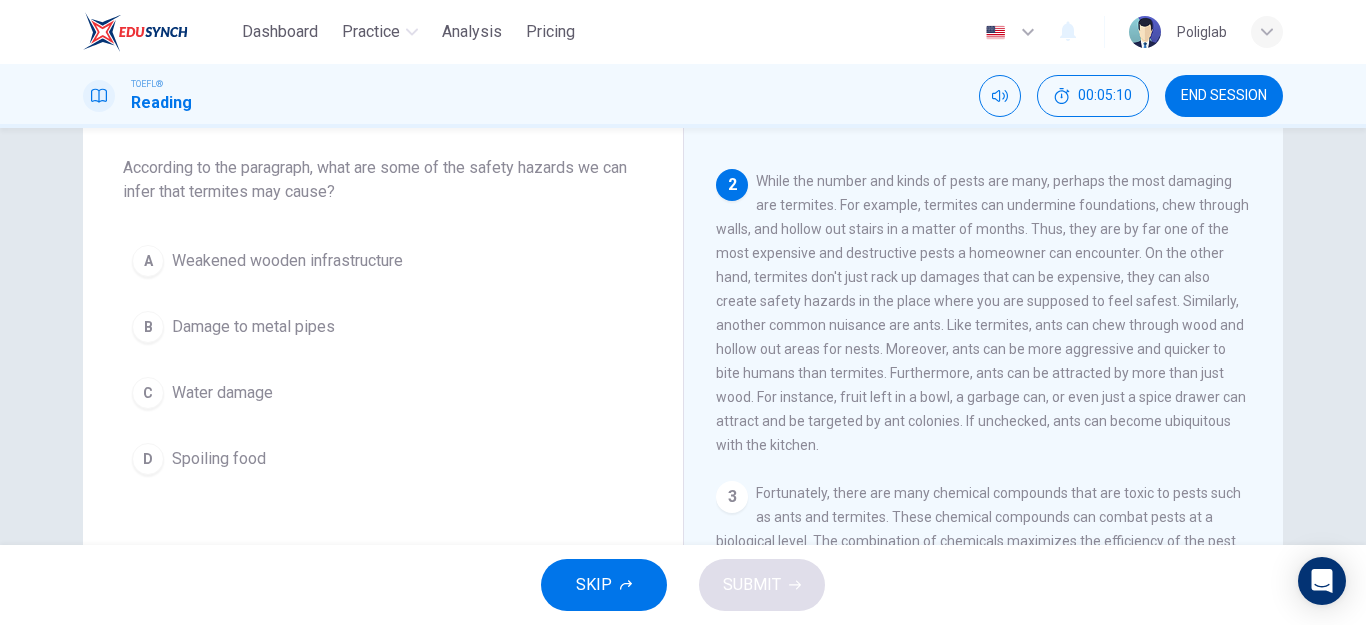 drag, startPoint x: 925, startPoint y: 188, endPoint x: 1127, endPoint y: 189, distance: 202.00247 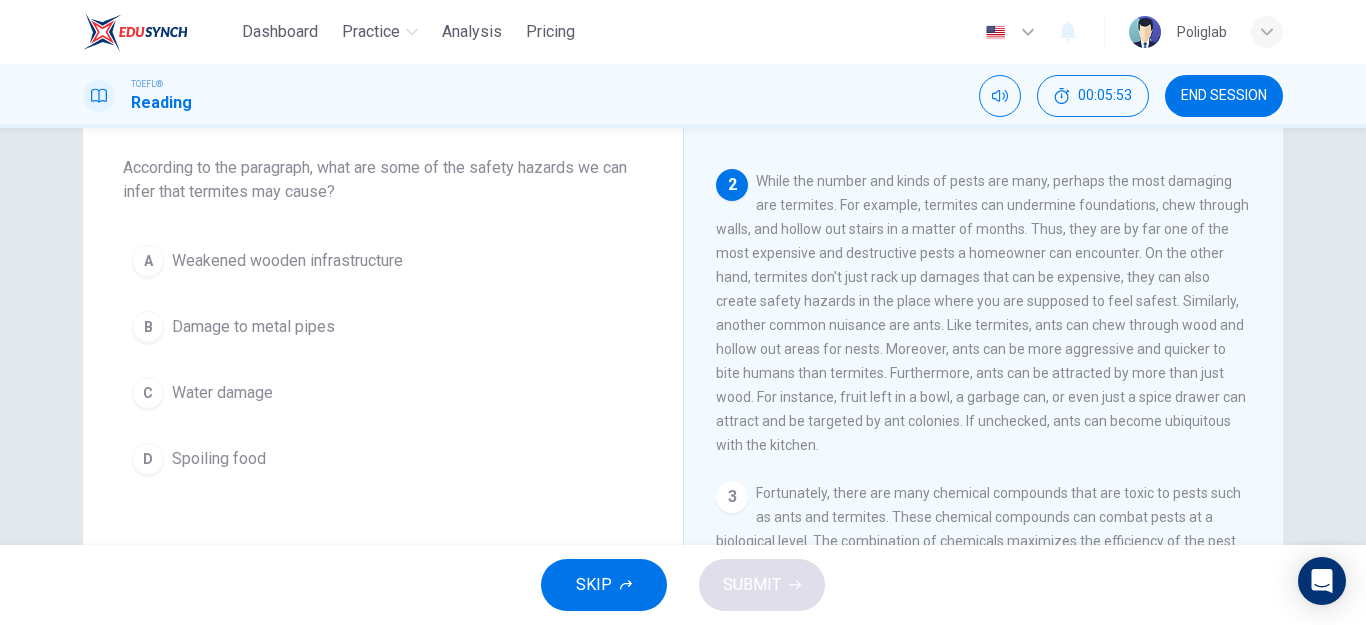 drag, startPoint x: 1139, startPoint y: 292, endPoint x: 823, endPoint y: 337, distance: 319.18802 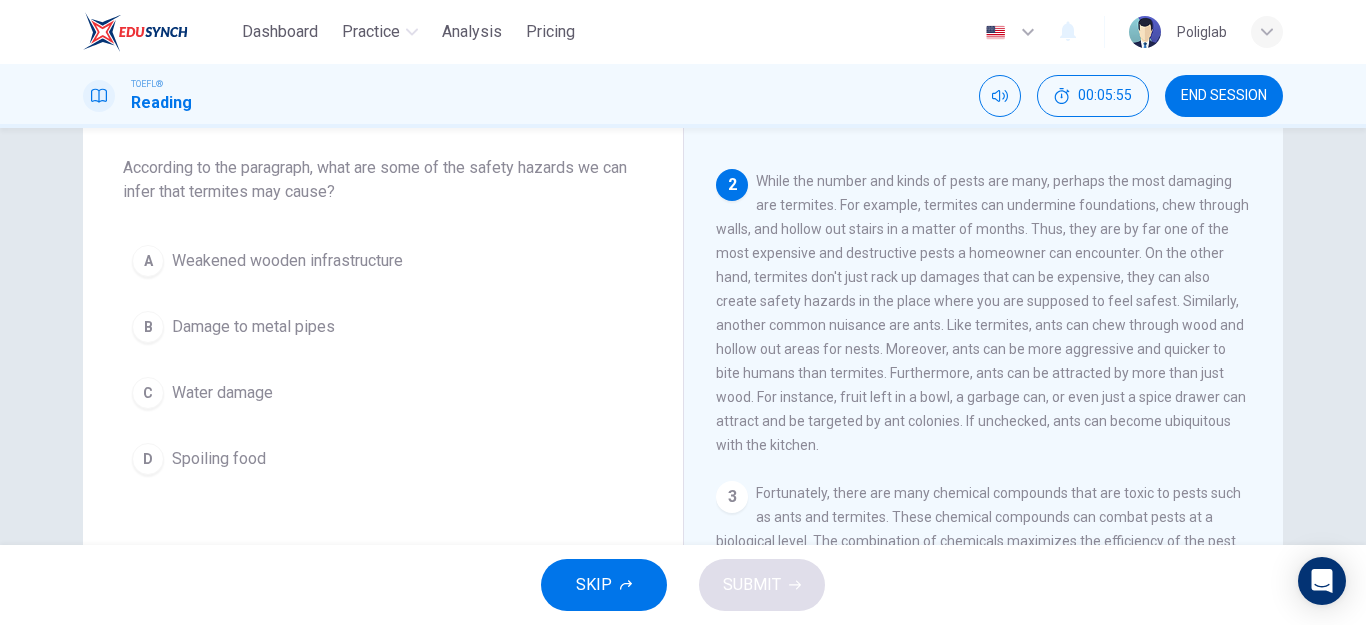 drag, startPoint x: 885, startPoint y: 316, endPoint x: 1107, endPoint y: 317, distance: 222.00226 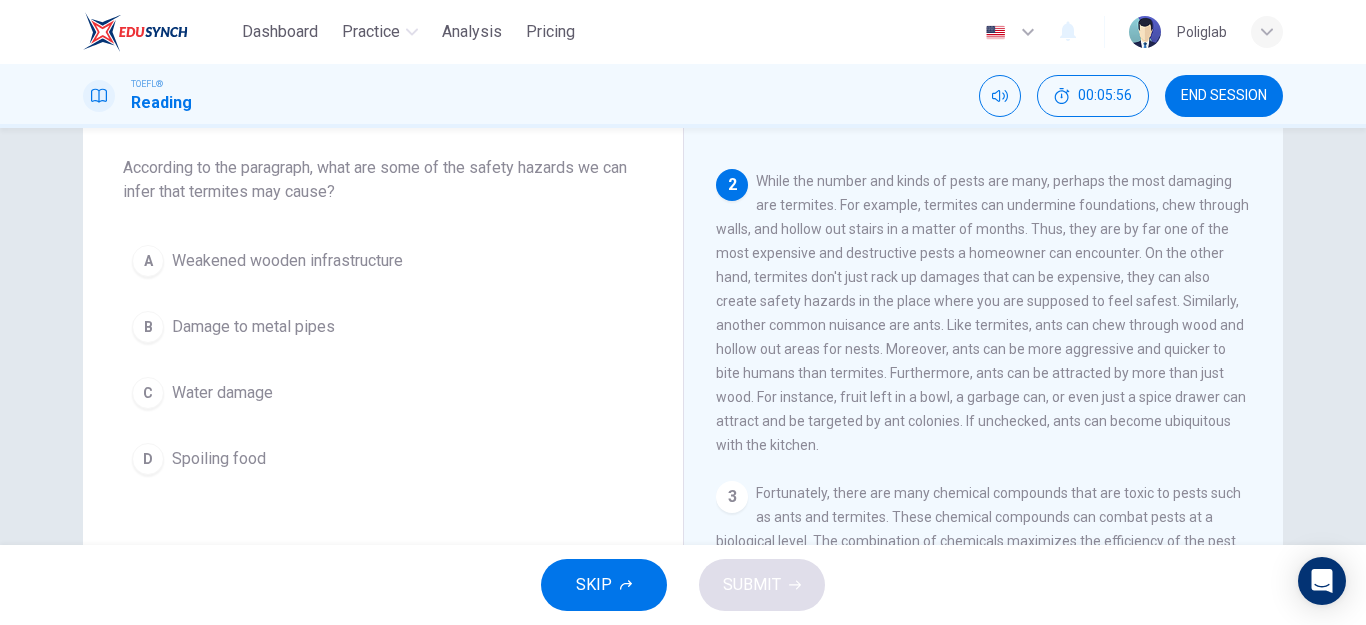 click on "While the number and kinds of pests are many, perhaps the most damaging are termites. For example, termites can undermine foundations, chew through walls, and hollow out stairs in a matter of months. Thus, they are by far one of the most expensive and destructive pests a homeowner can encounter. On the other hand, termites don't just rack up damages that can be expensive, they can also create safety hazards in the place where you are supposed to feel safest. Similarly, another common nuisance are ants. Like termites, ants can chew through wood and hollow out areas for nests. Moreover, ants can be more aggressive and quicker to bite humans than termites. Furthermore, ants can be attracted by more than just wood. For instance, fruit left in a bowl, a garbage can, or even just a spice drawer can attract and be targeted by ant colonies. If unchecked, ants can become ubiquitous with the kitchen." at bounding box center (982, 313) 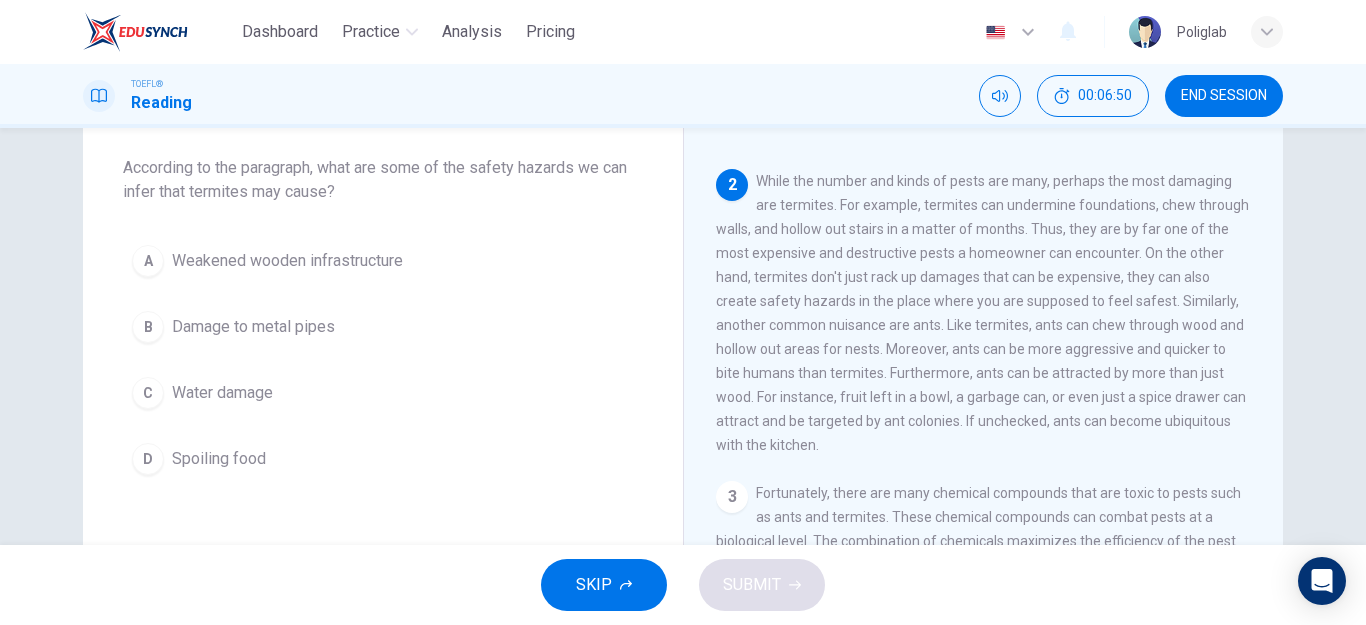 click on "Weakened wooden infrastructure" at bounding box center (287, 261) 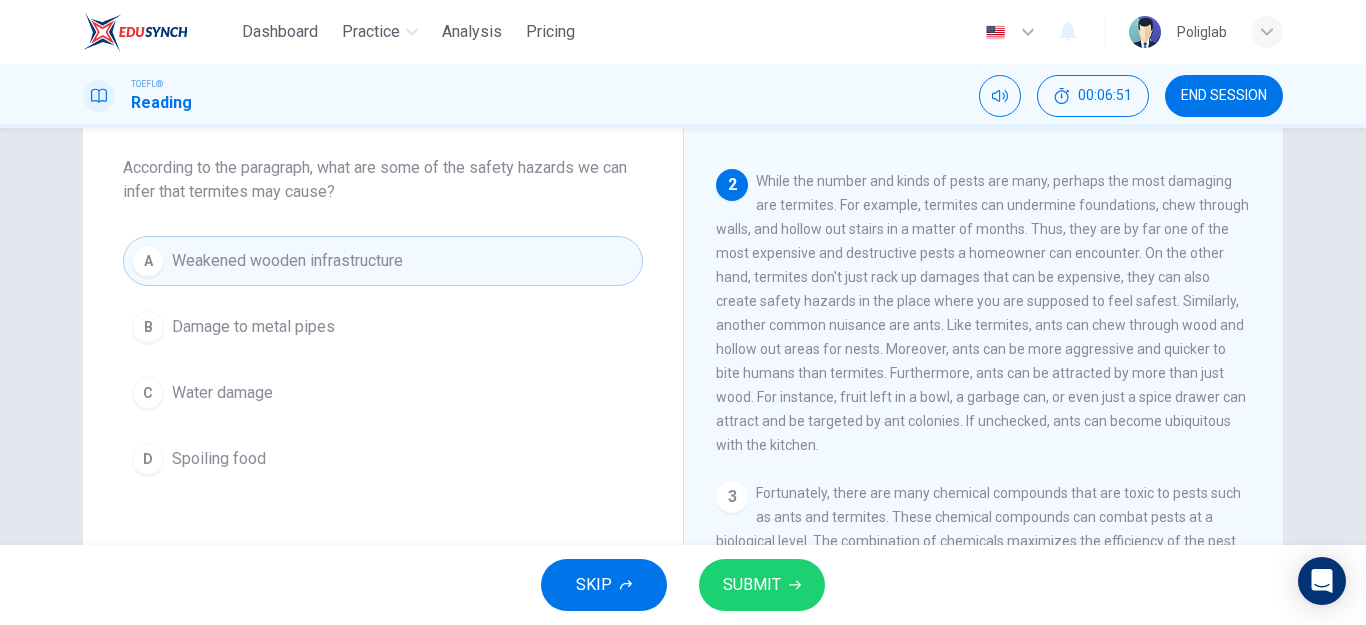 click on "B Damage to metal pipes" at bounding box center (383, 327) 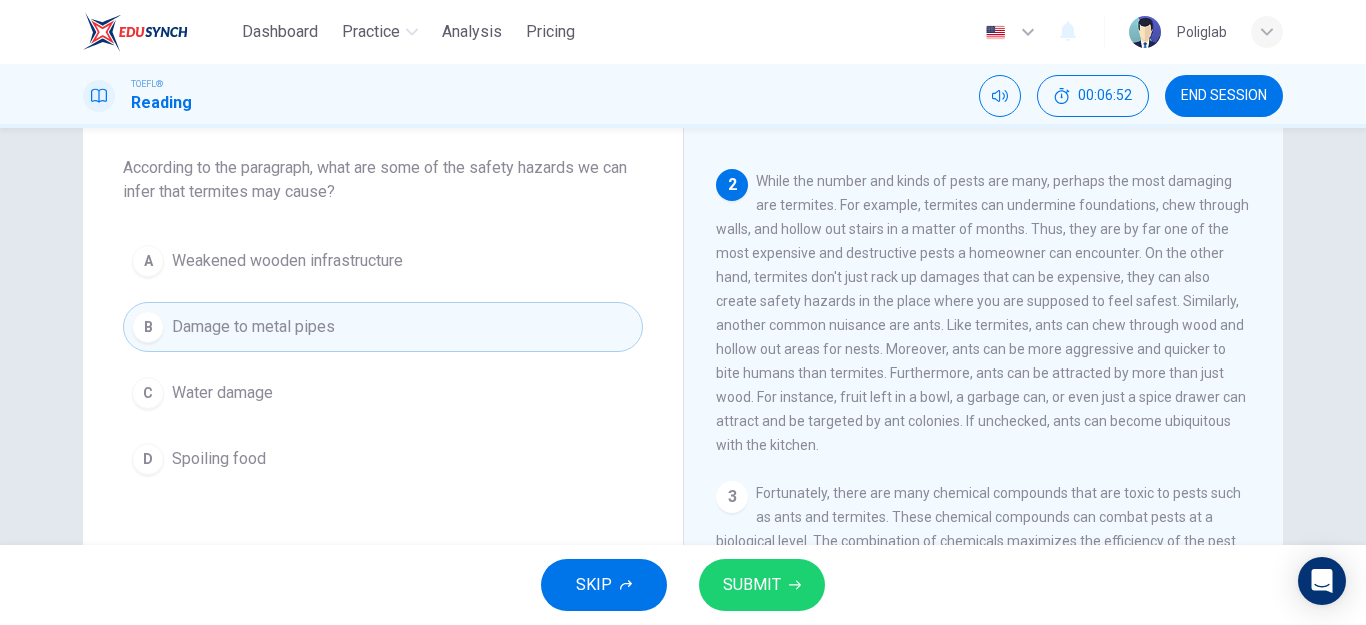 click on "Weakened wooden infrastructure" at bounding box center (287, 261) 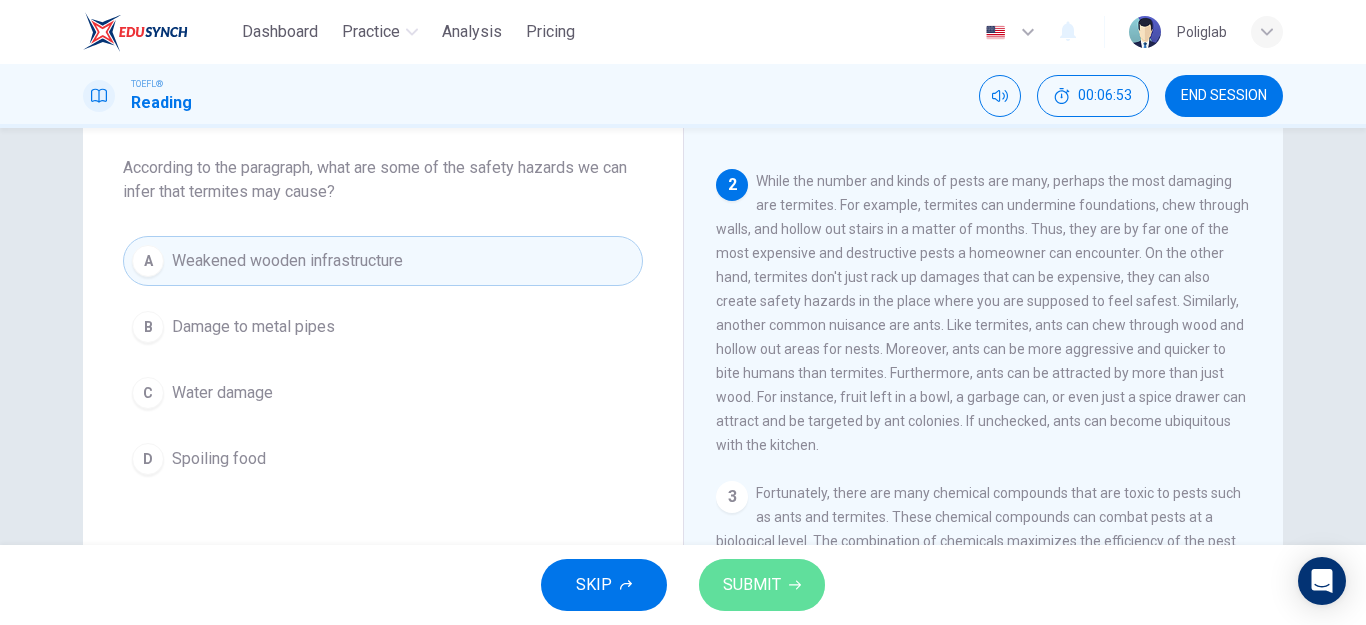 click on "SUBMIT" at bounding box center (762, 585) 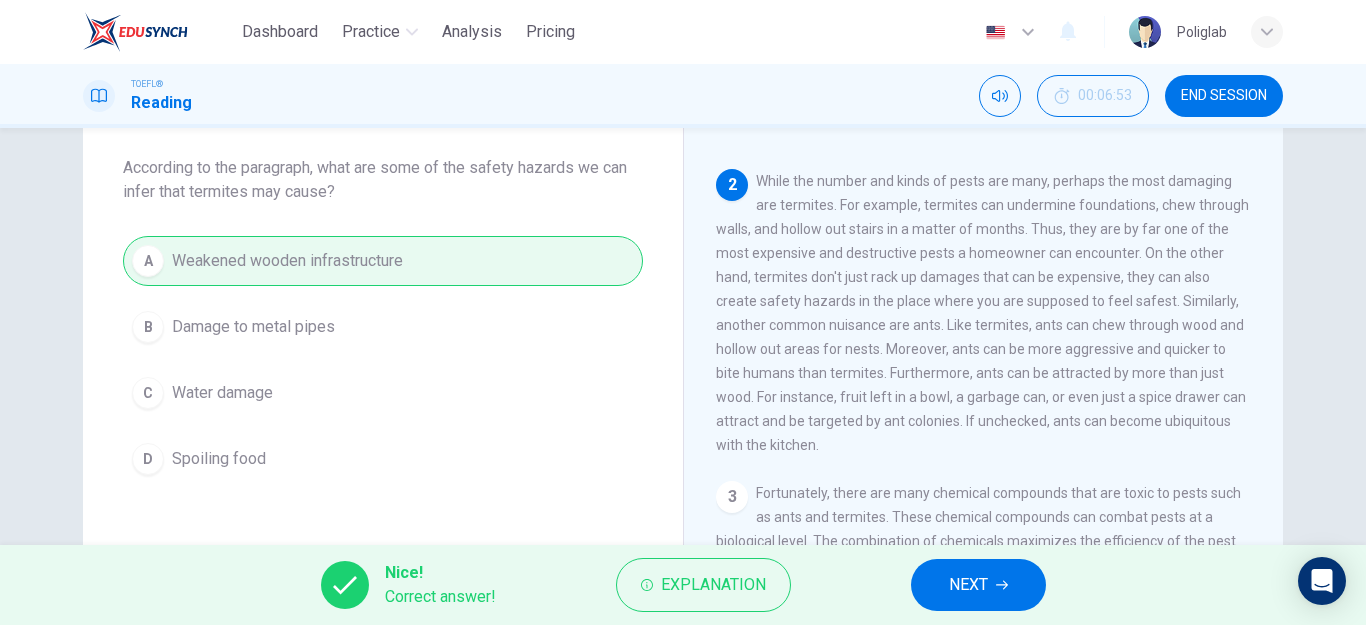 click 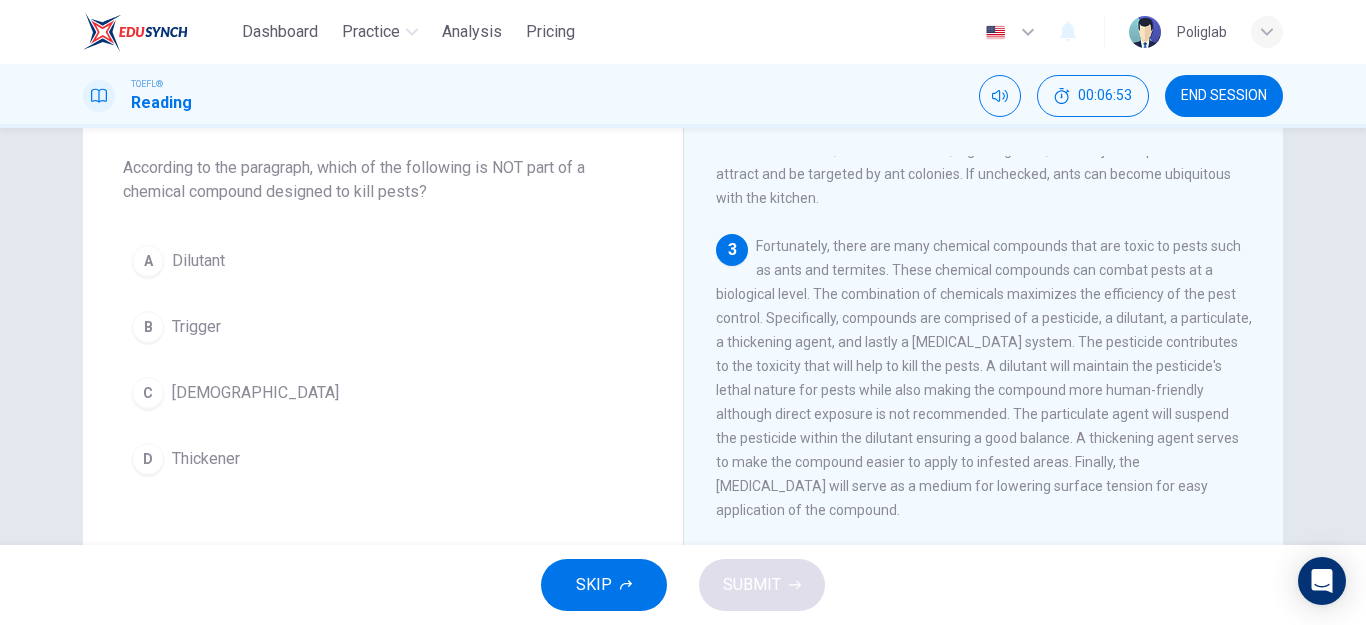 scroll, scrollTop: 548, scrollLeft: 0, axis: vertical 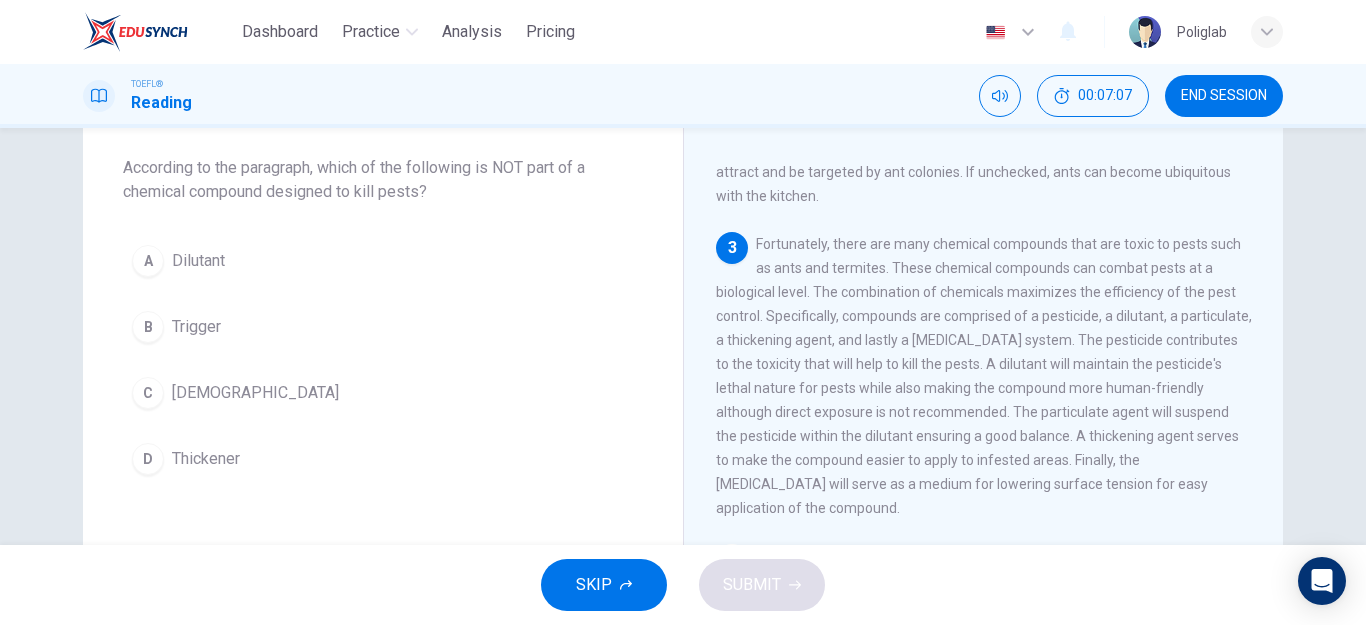 drag, startPoint x: 1142, startPoint y: 339, endPoint x: 771, endPoint y: 368, distance: 372.13168 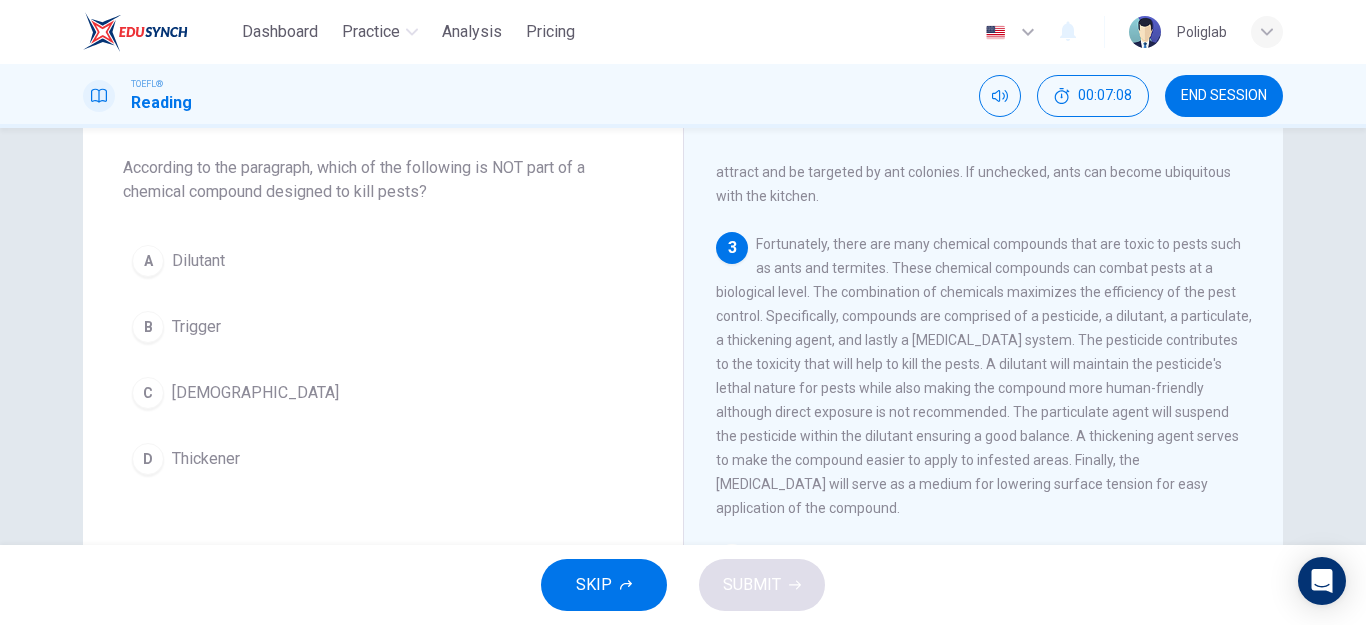 drag, startPoint x: 860, startPoint y: 368, endPoint x: 1098, endPoint y: 376, distance: 238.13441 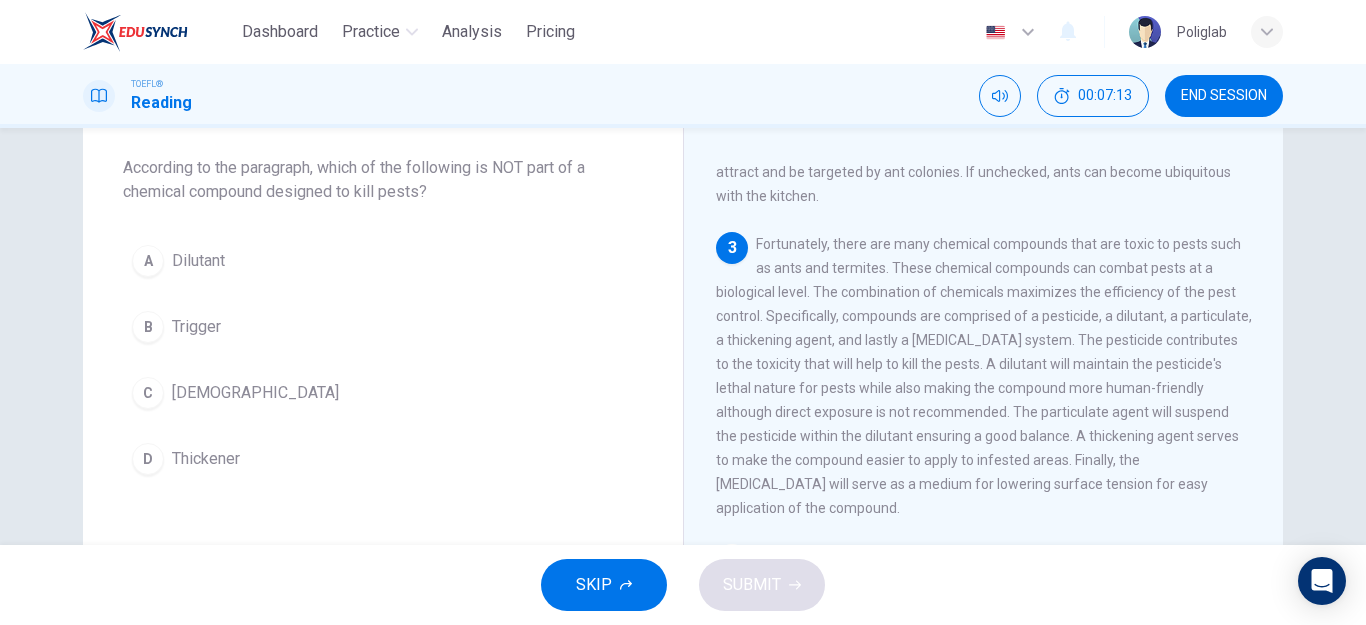 drag, startPoint x: 1088, startPoint y: 375, endPoint x: 785, endPoint y: 402, distance: 304.2006 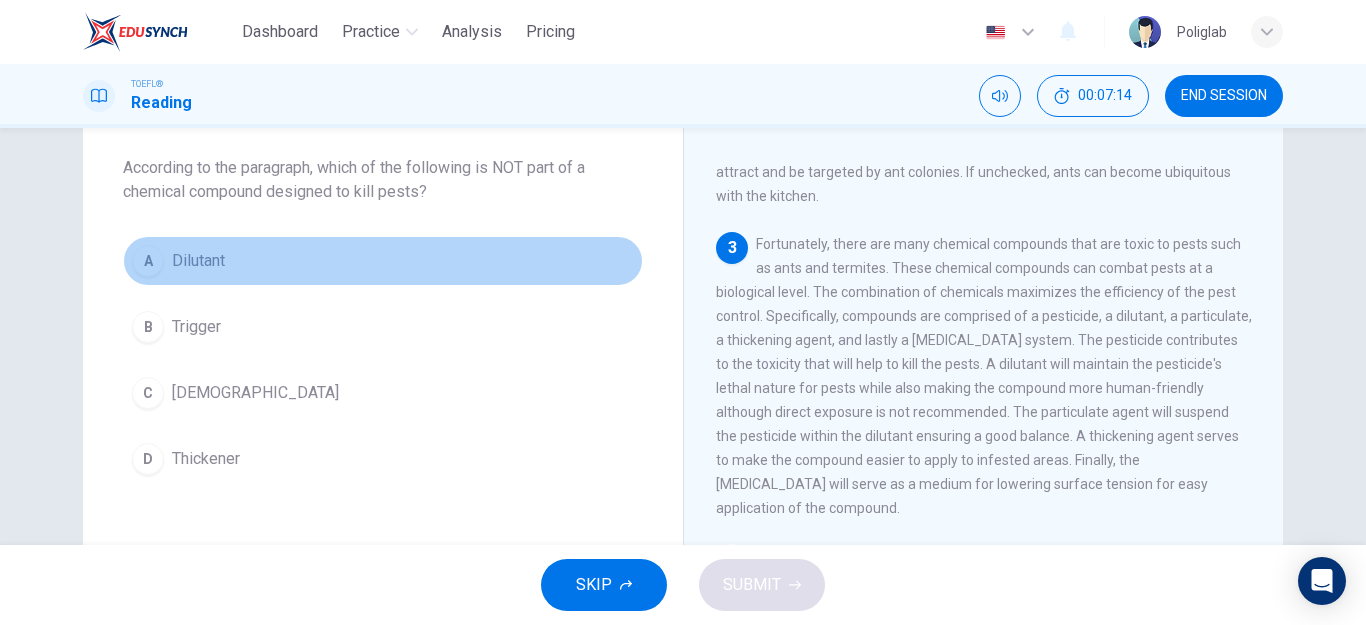 click on "Dilutant" at bounding box center [198, 261] 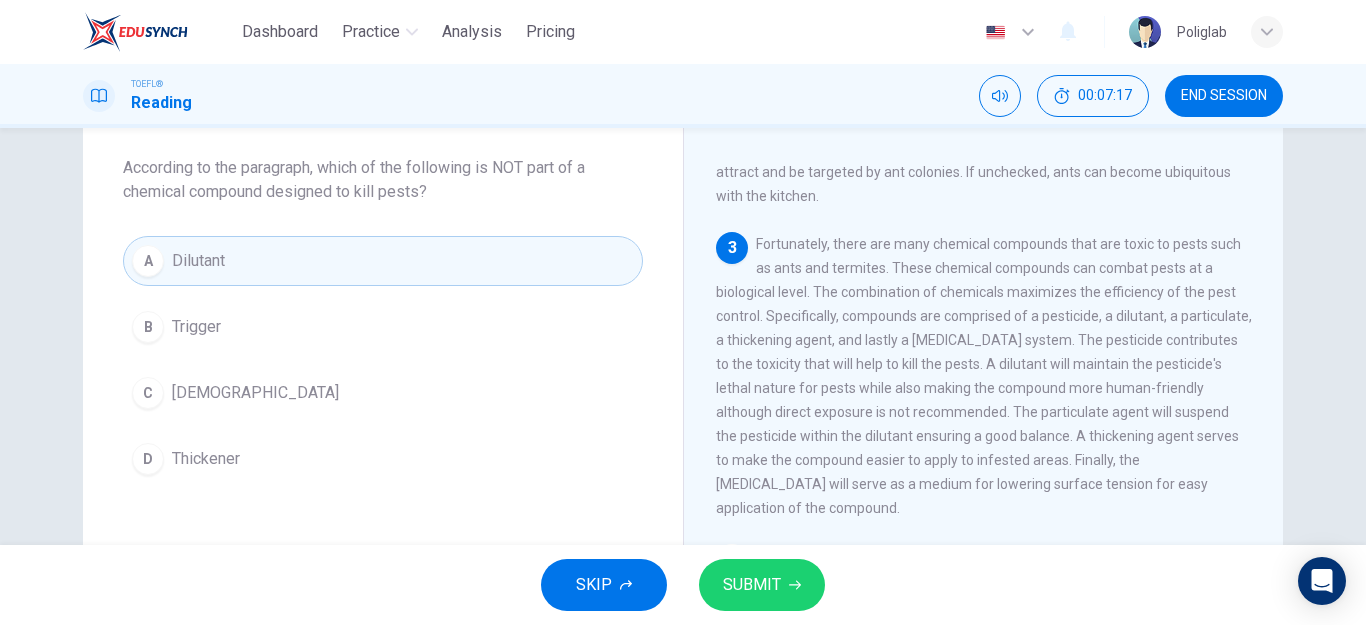 drag, startPoint x: 415, startPoint y: 168, endPoint x: 581, endPoint y: 174, distance: 166.1084 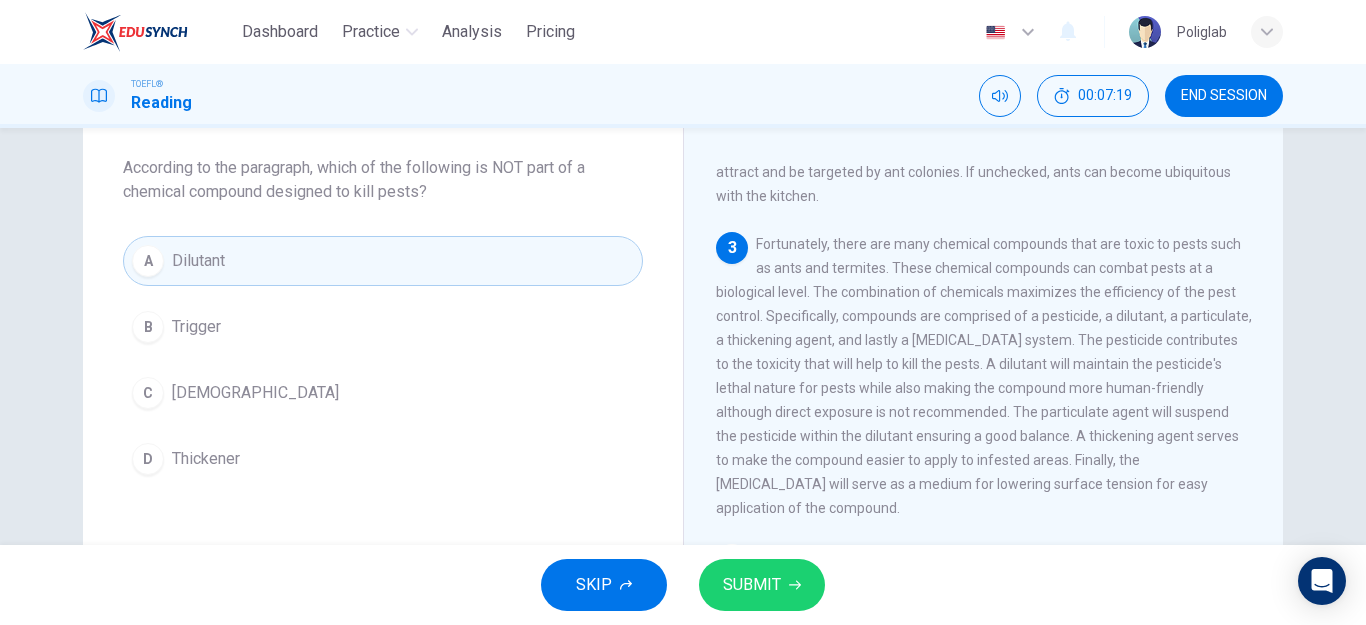 click on "3 Fortunately, there are many chemical compounds that are toxic to pests such as ants and termites. These chemical compounds can combat pests at a biological level. The combination of chemicals maximizes the efficiency of the pest control. Specifically, compounds are comprised of a pesticide, a dilutant, a particulate, a thickening agent, and lastly a [MEDICAL_DATA] system. The pesticide contributes to the toxicity that will help to kill the pests. A dilutant will maintain the pesticide's lethal nature for pests while also making the compound more human-friendly although direct exposure is not recommended. The particulate agent will suspend the pesticide within the dilutant ensuring a good balance. A thickening agent serves to make the compound easier to apply to infested areas. Finally, the [MEDICAL_DATA] will serve as a medium for lowering surface tension for easy application of the compound." at bounding box center [984, 376] 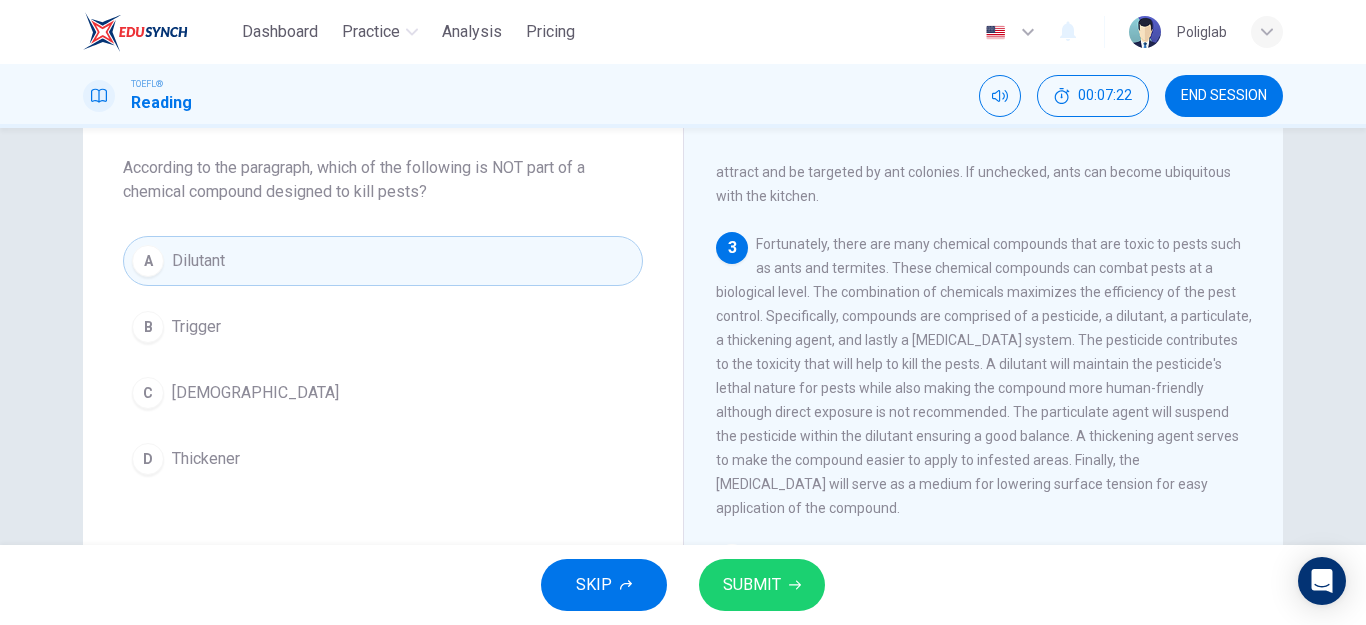 drag, startPoint x: 886, startPoint y: 370, endPoint x: 1214, endPoint y: 371, distance: 328.00153 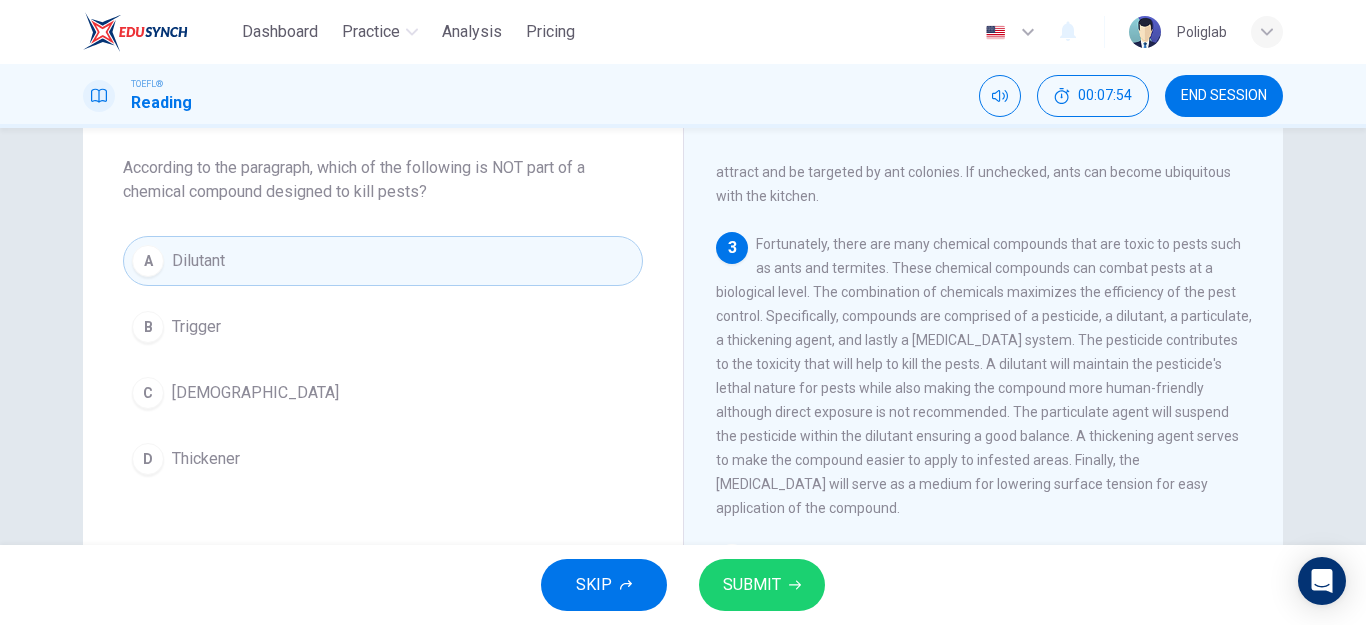 drag, startPoint x: 839, startPoint y: 446, endPoint x: 1123, endPoint y: 446, distance: 284 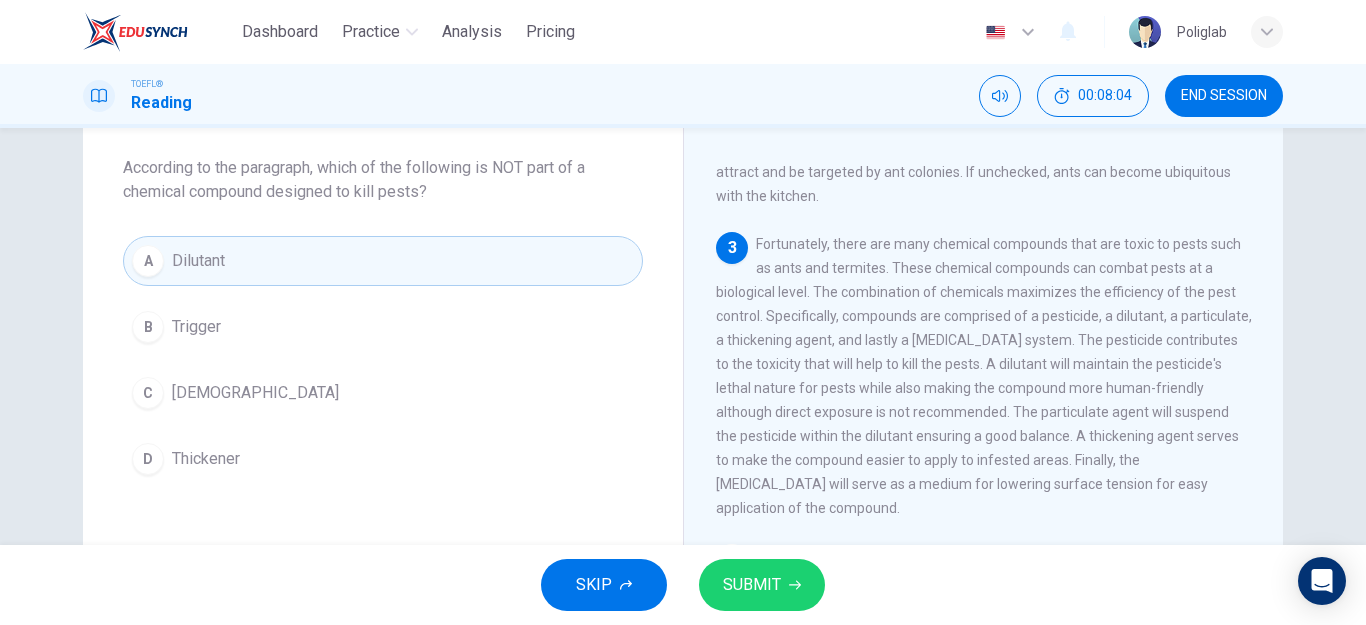 drag, startPoint x: 1069, startPoint y: 419, endPoint x: 972, endPoint y: 432, distance: 97.867256 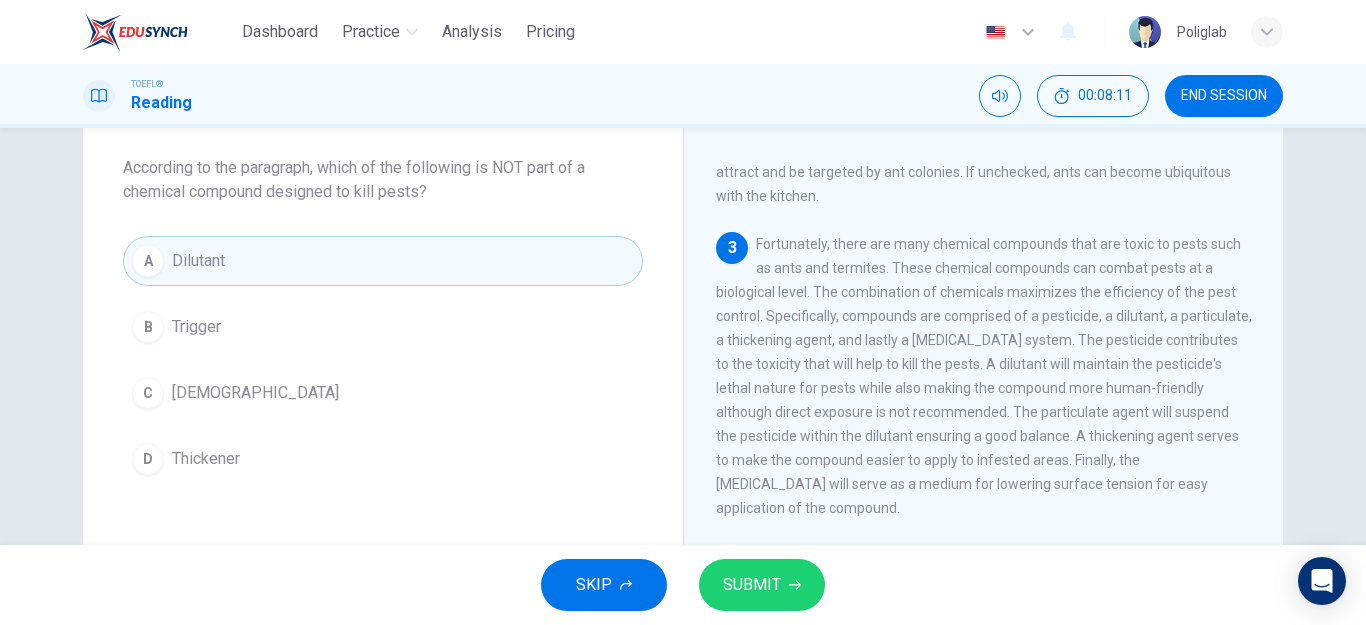 click on "B Trigger" at bounding box center (383, 327) 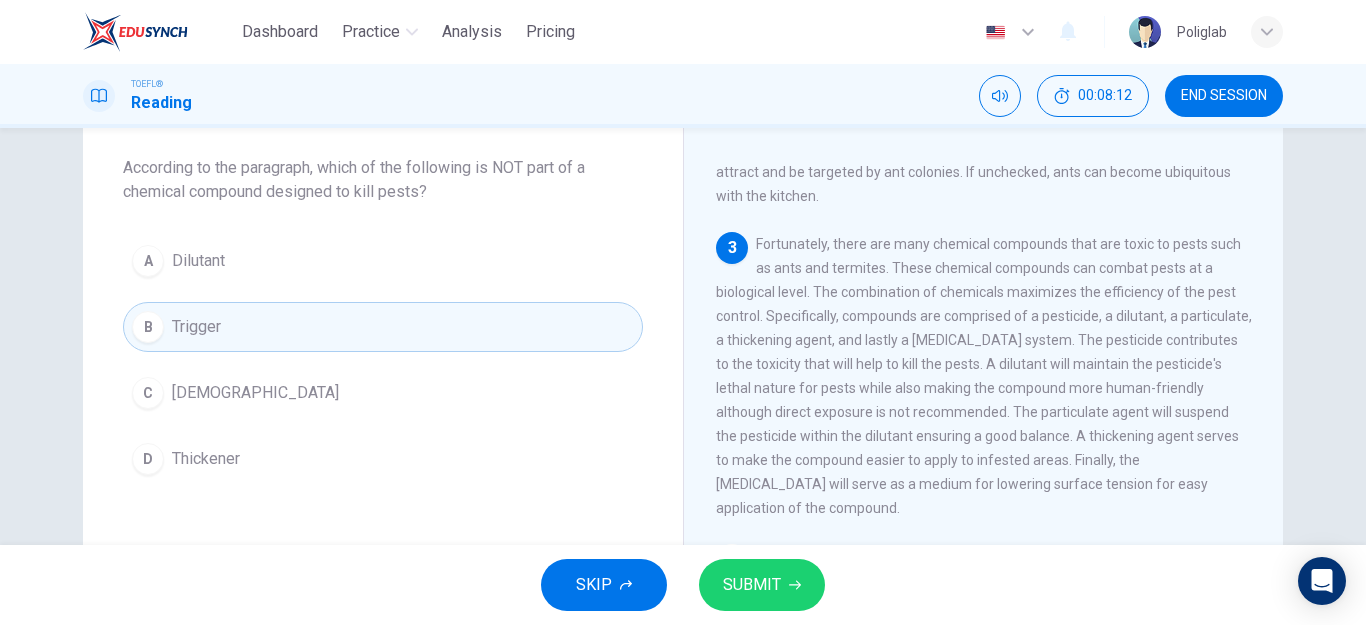 click 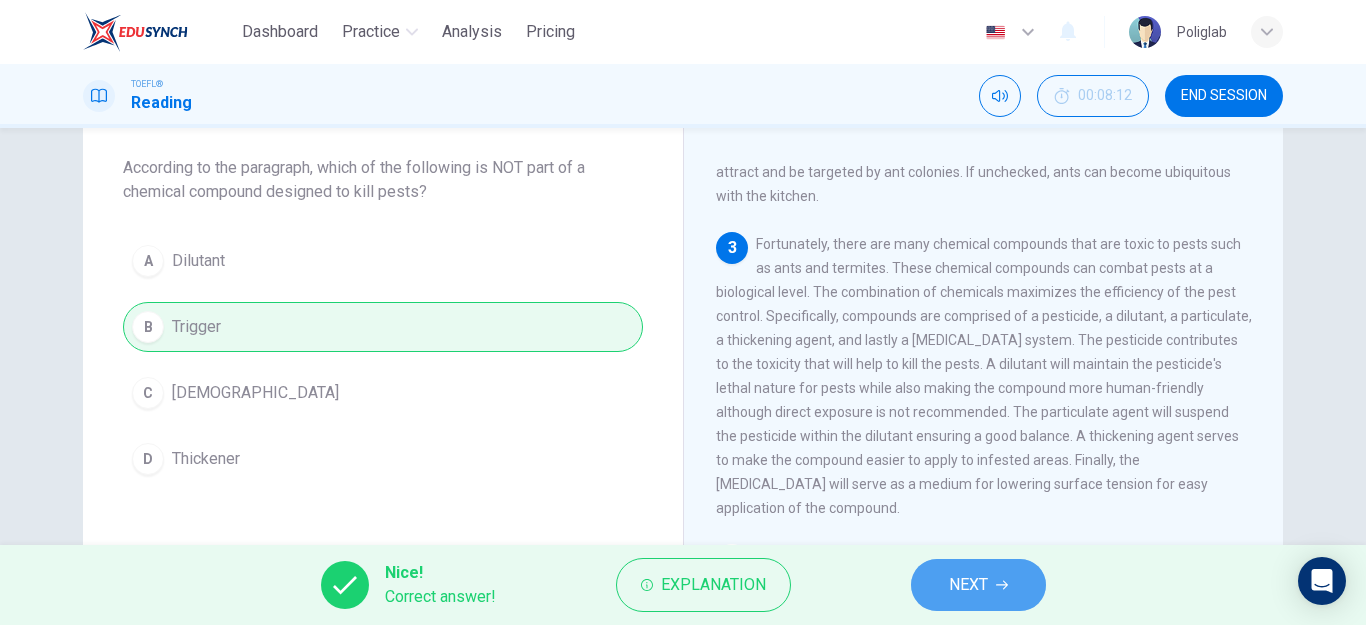 click on "NEXT" at bounding box center (978, 585) 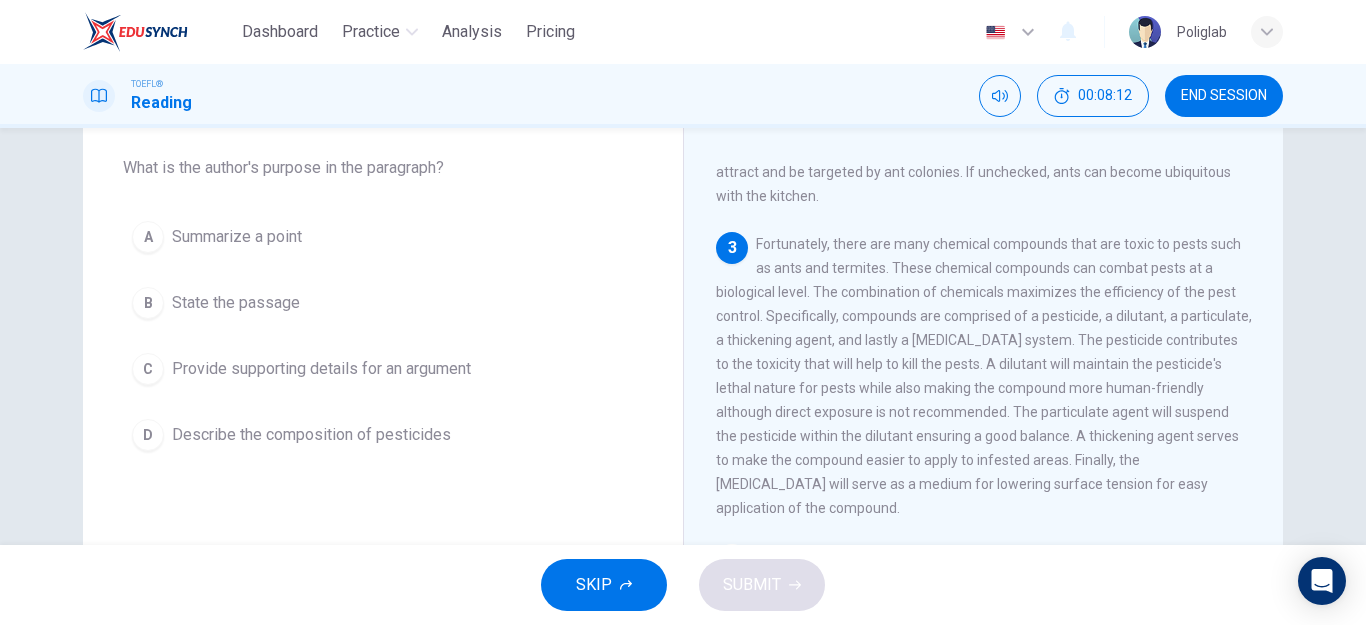scroll, scrollTop: 623, scrollLeft: 0, axis: vertical 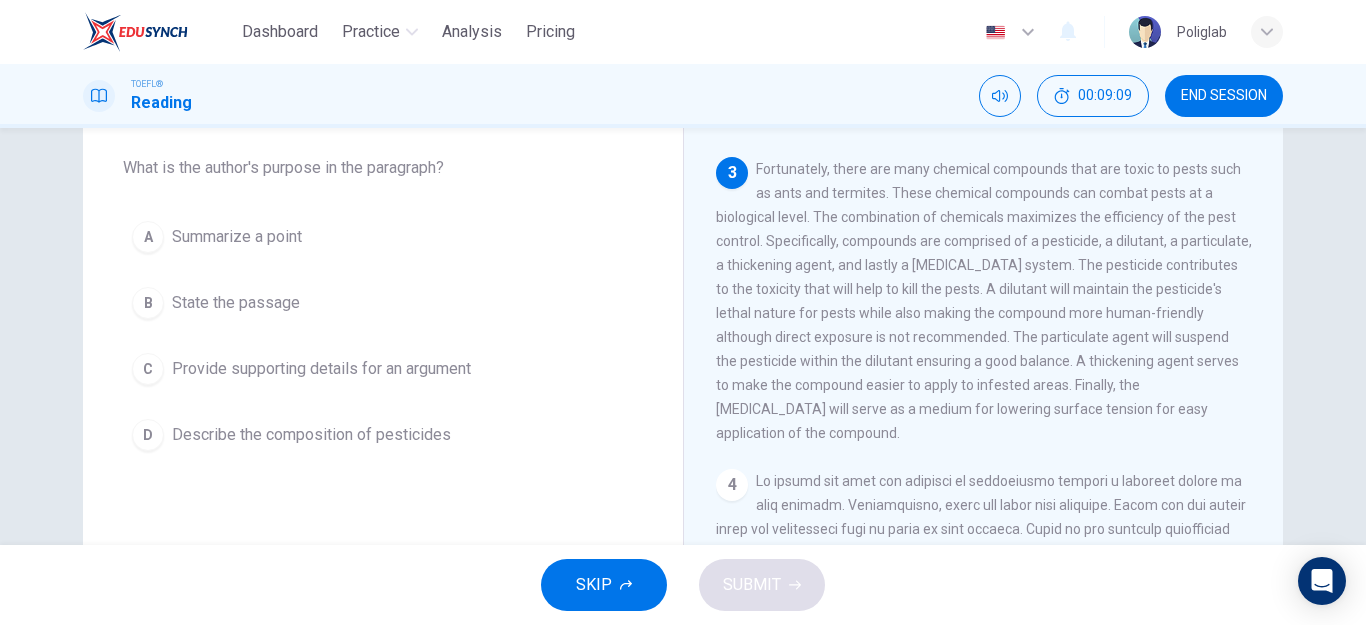 click on "Describe the composition of pesticides" at bounding box center (311, 435) 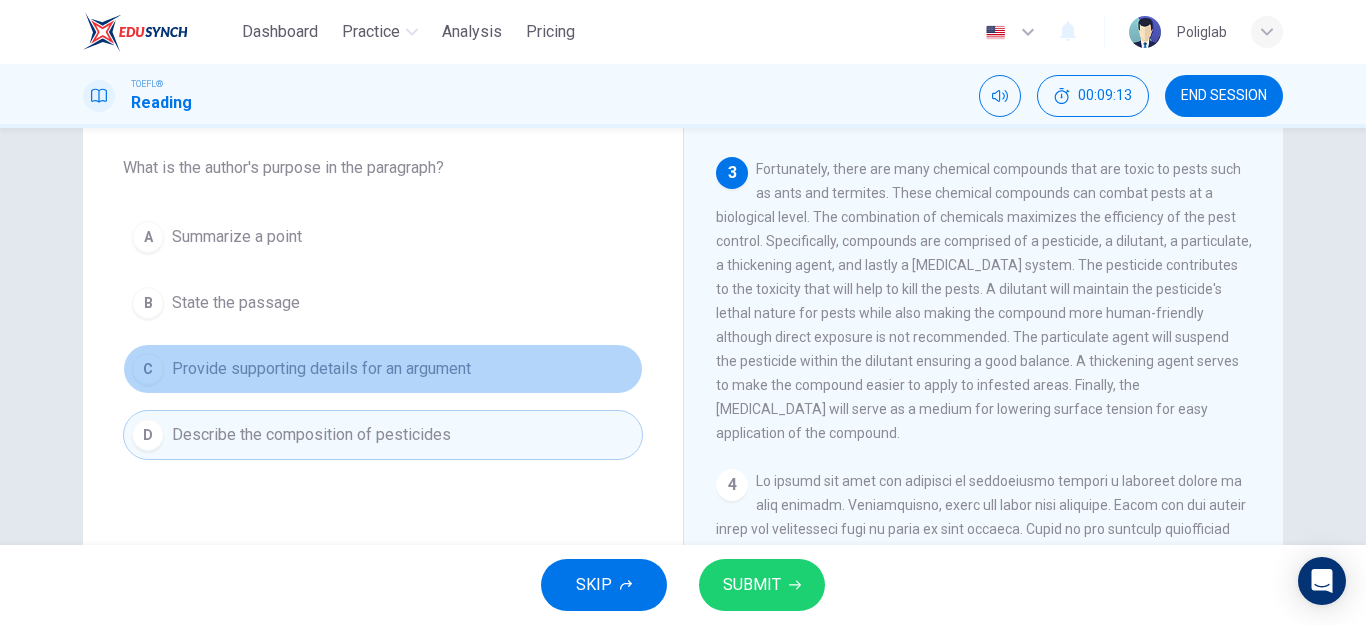 click on "Provide supporting details for an argument" at bounding box center (321, 369) 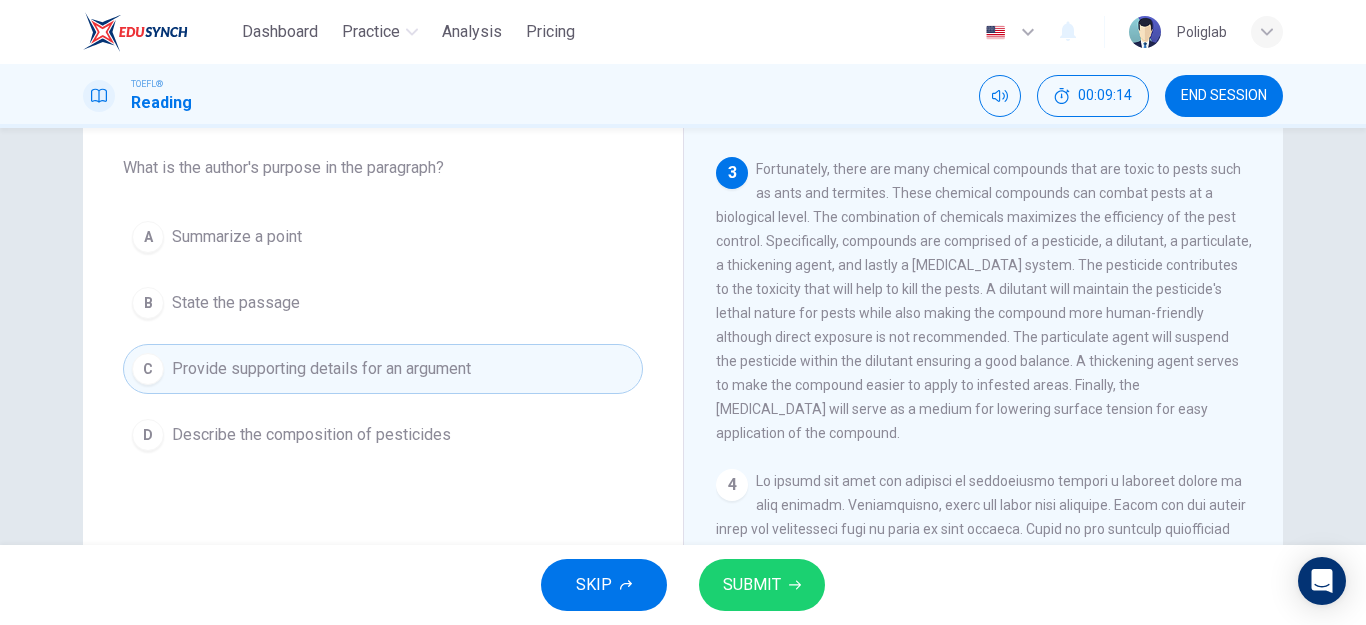 click on "SUBMIT" at bounding box center [752, 585] 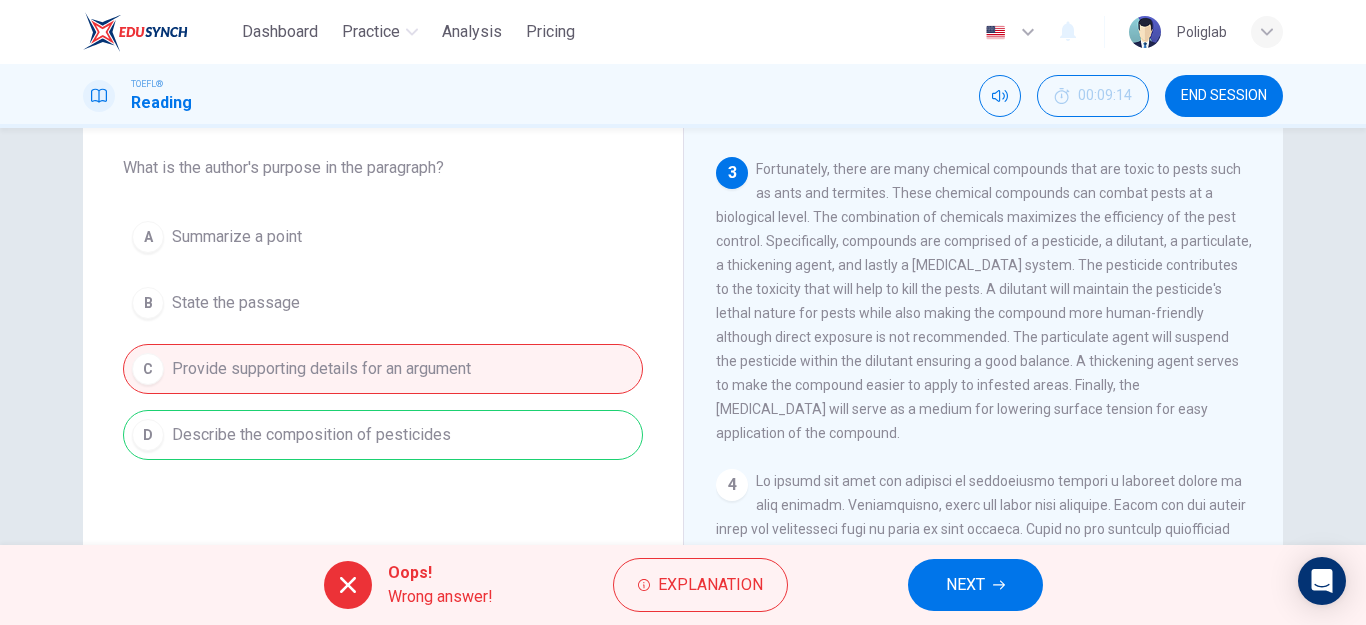 click on "NEXT" at bounding box center (975, 585) 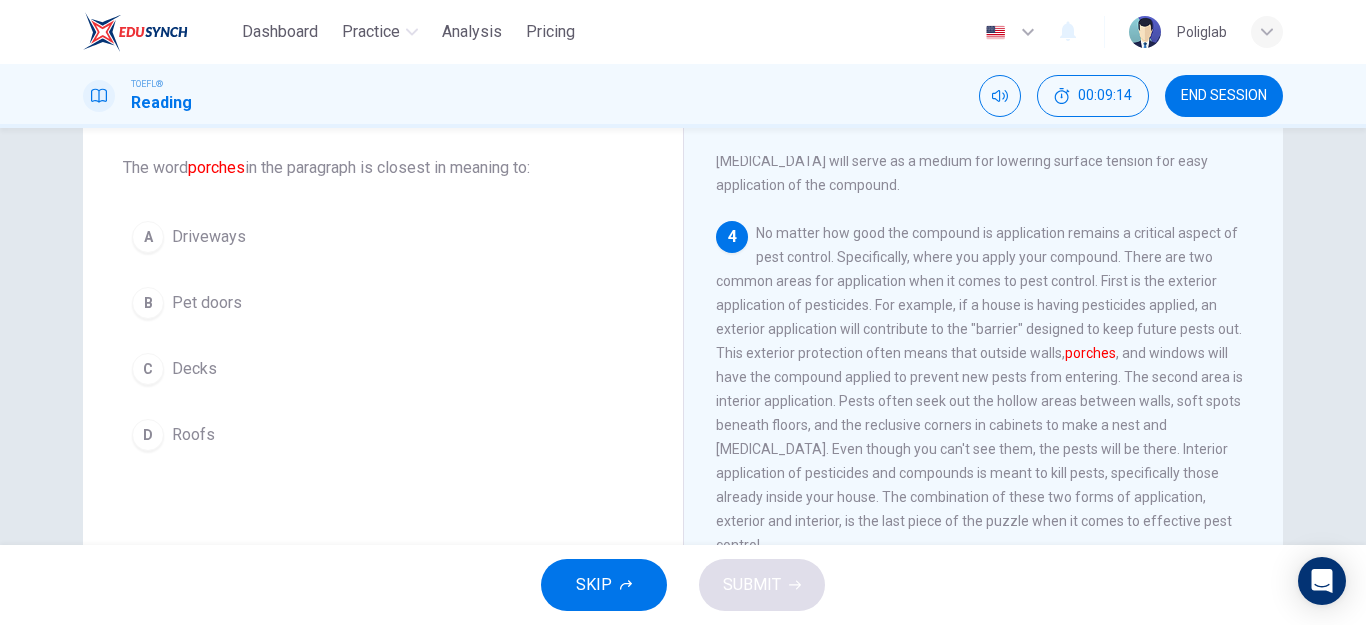 scroll, scrollTop: 897, scrollLeft: 0, axis: vertical 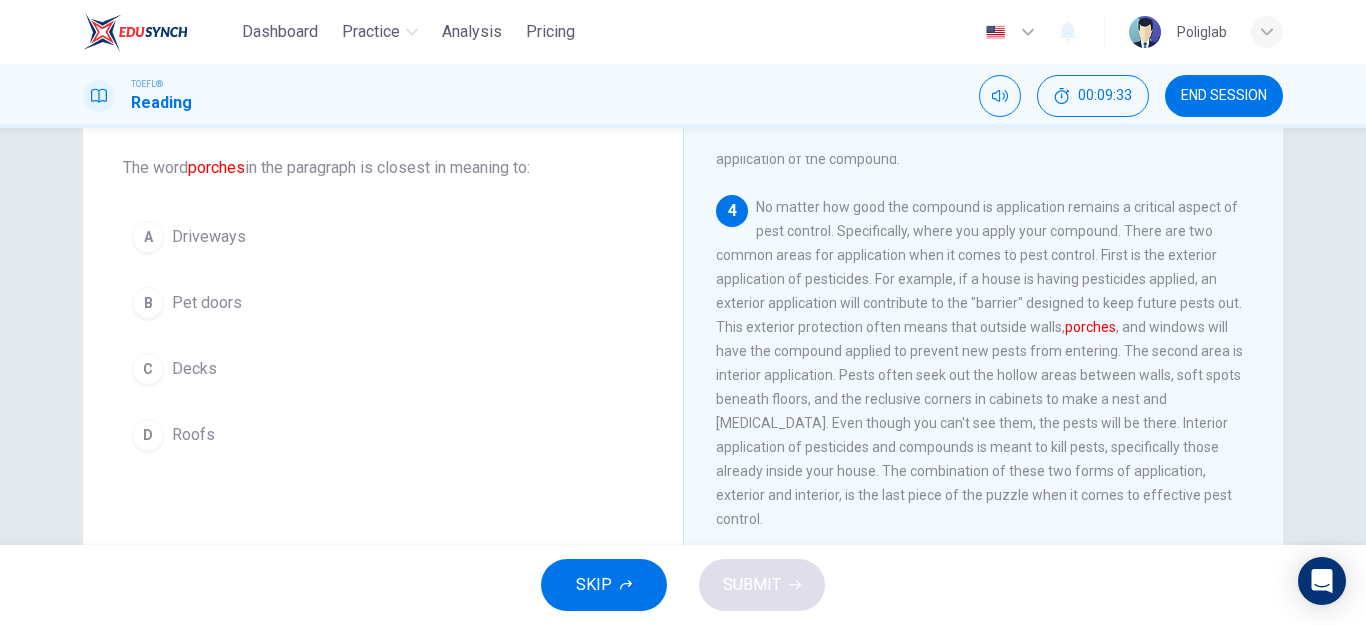 click on "A Driveways" at bounding box center [383, 237] 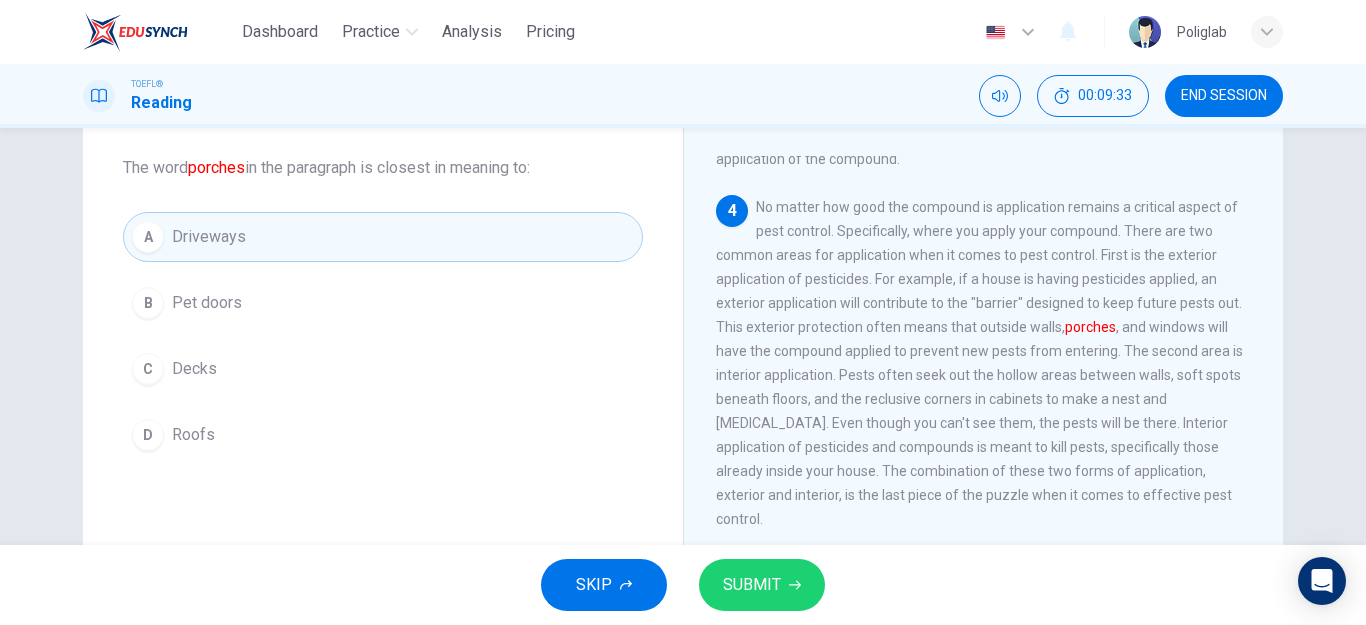 click on "SUBMIT" at bounding box center (752, 585) 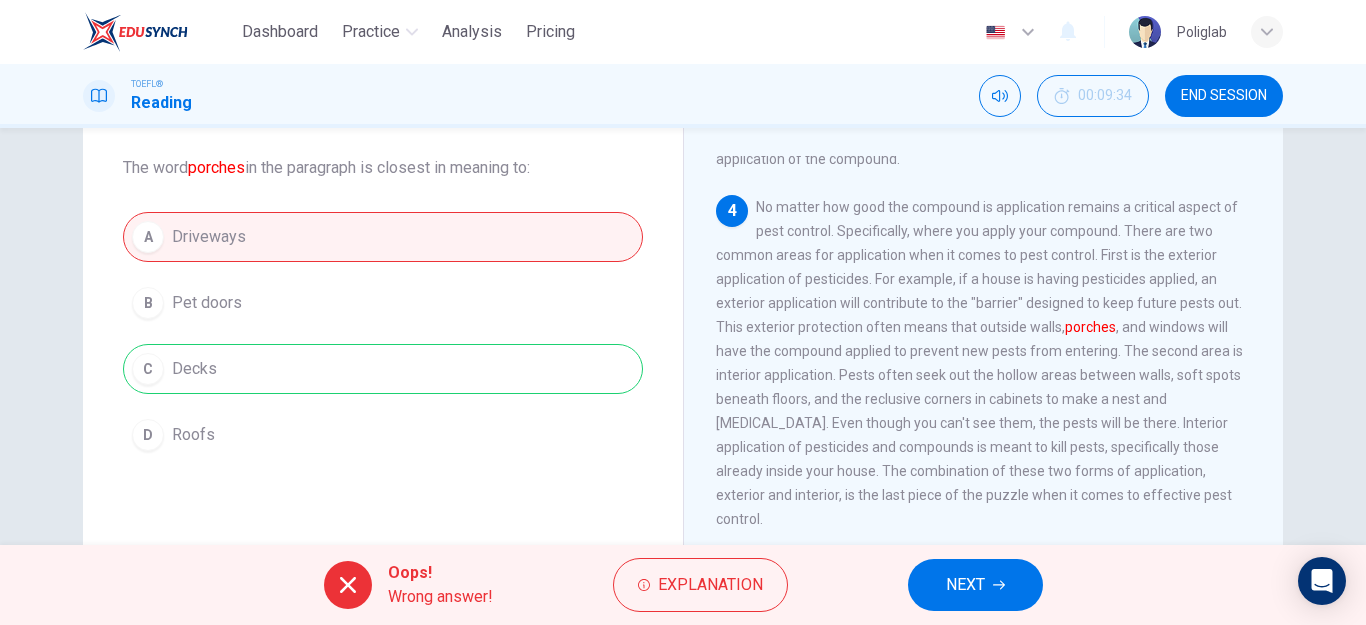 click on "NEXT" at bounding box center (965, 585) 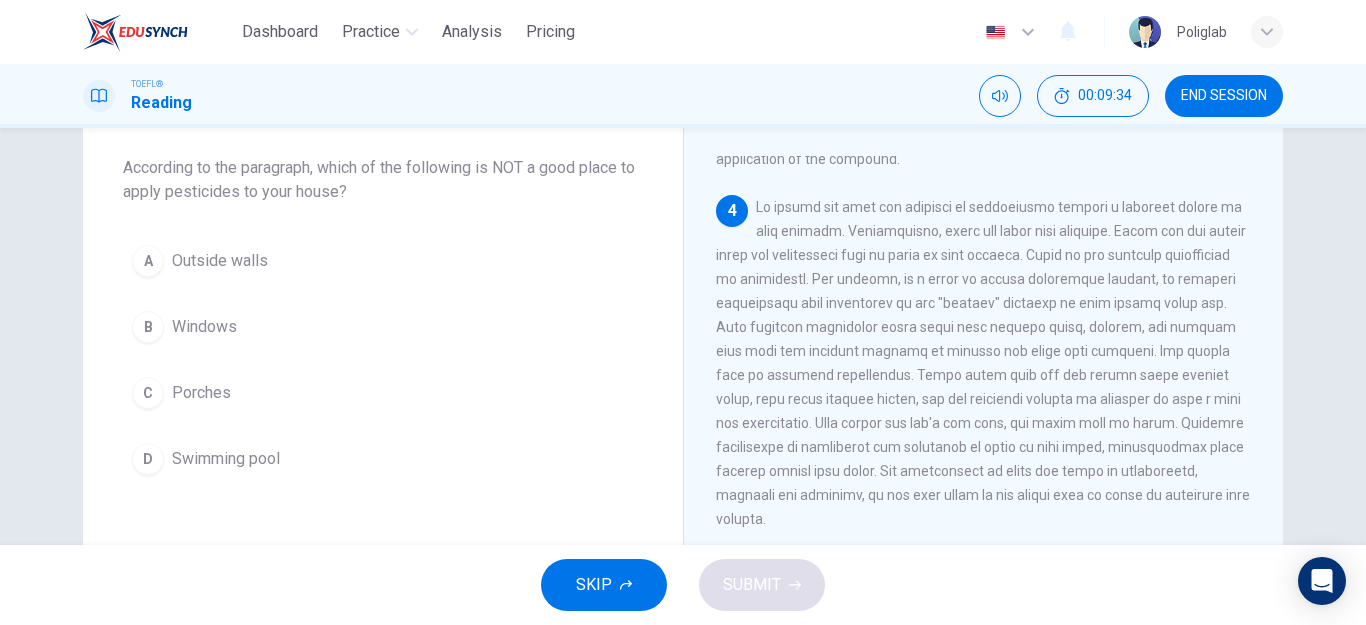 scroll, scrollTop: 945, scrollLeft: 0, axis: vertical 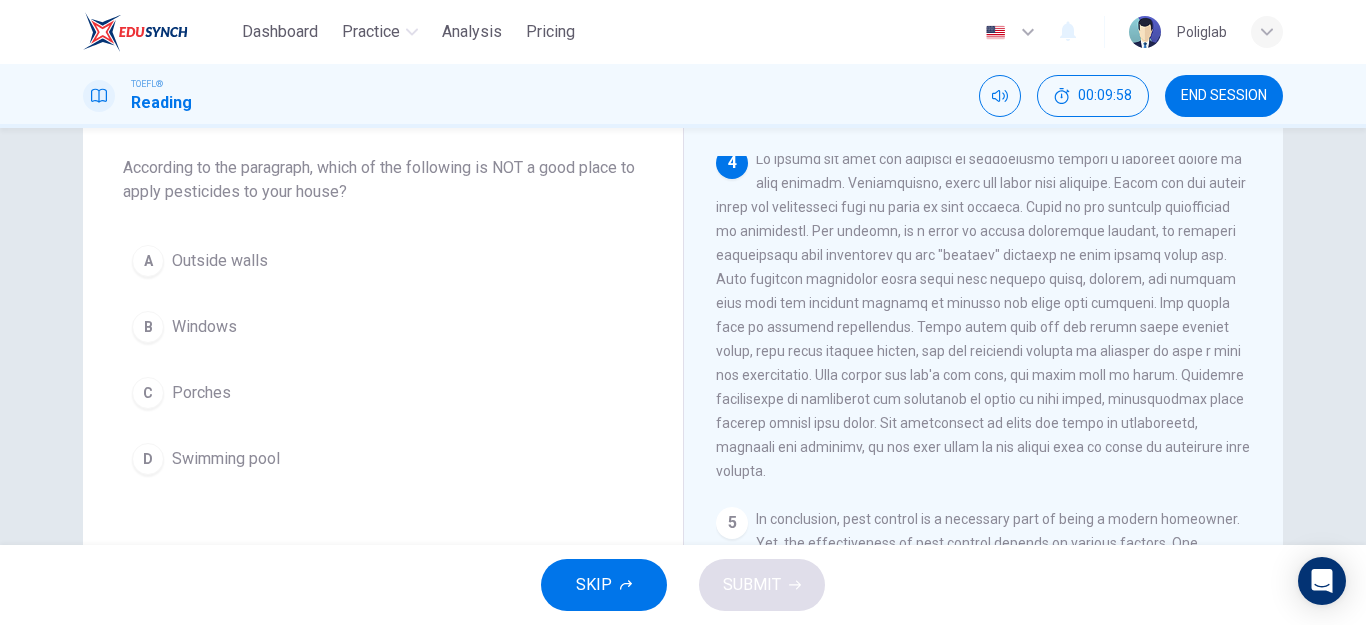 drag, startPoint x: 863, startPoint y: 198, endPoint x: 1144, endPoint y: 205, distance: 281.0872 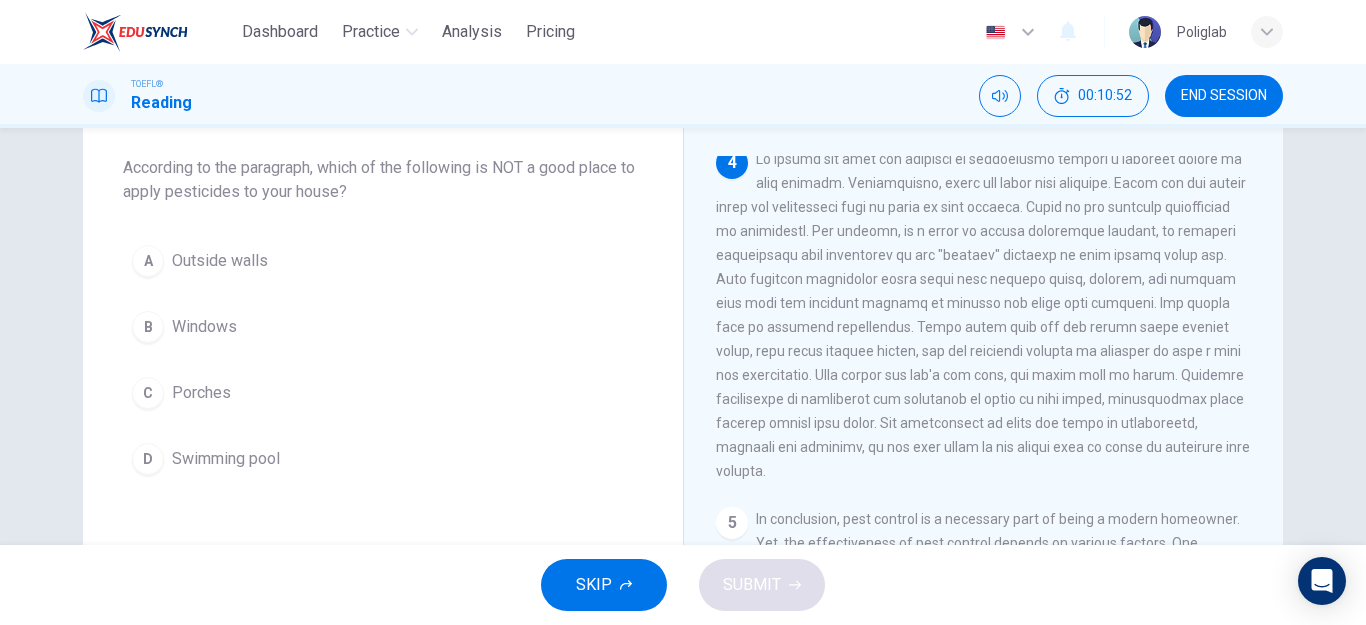 drag, startPoint x: 795, startPoint y: 170, endPoint x: 959, endPoint y: 177, distance: 164.14932 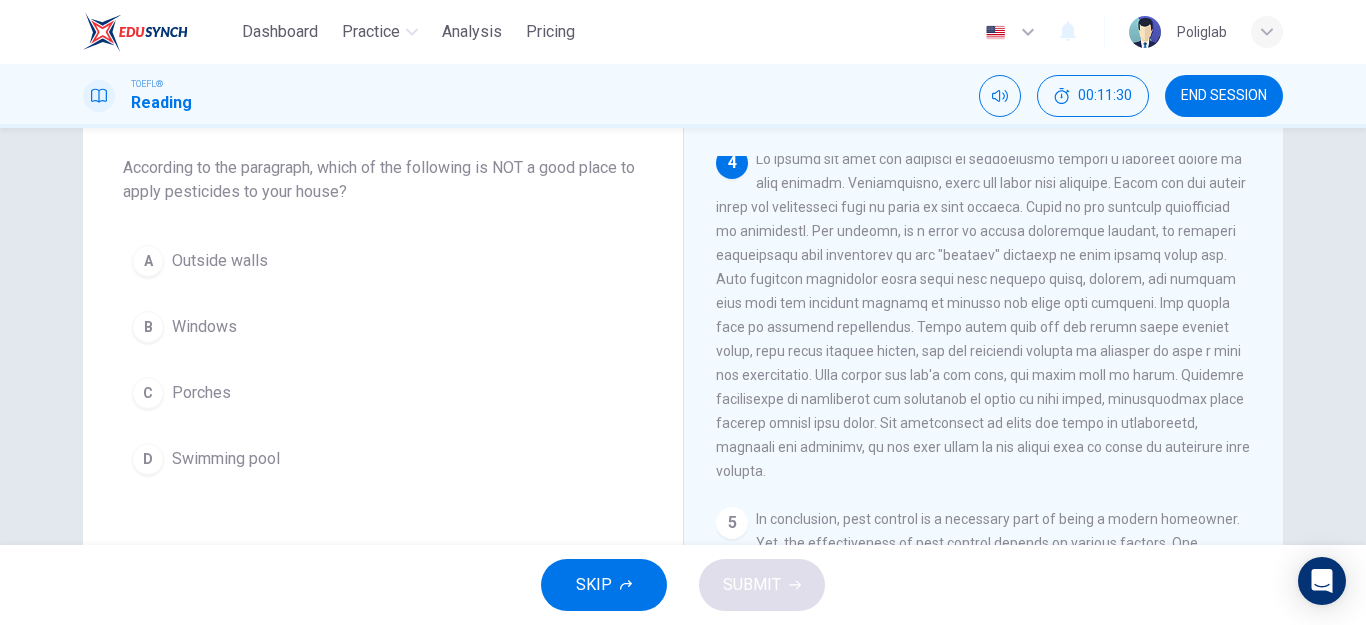 drag, startPoint x: 849, startPoint y: 292, endPoint x: 892, endPoint y: 294, distance: 43.046486 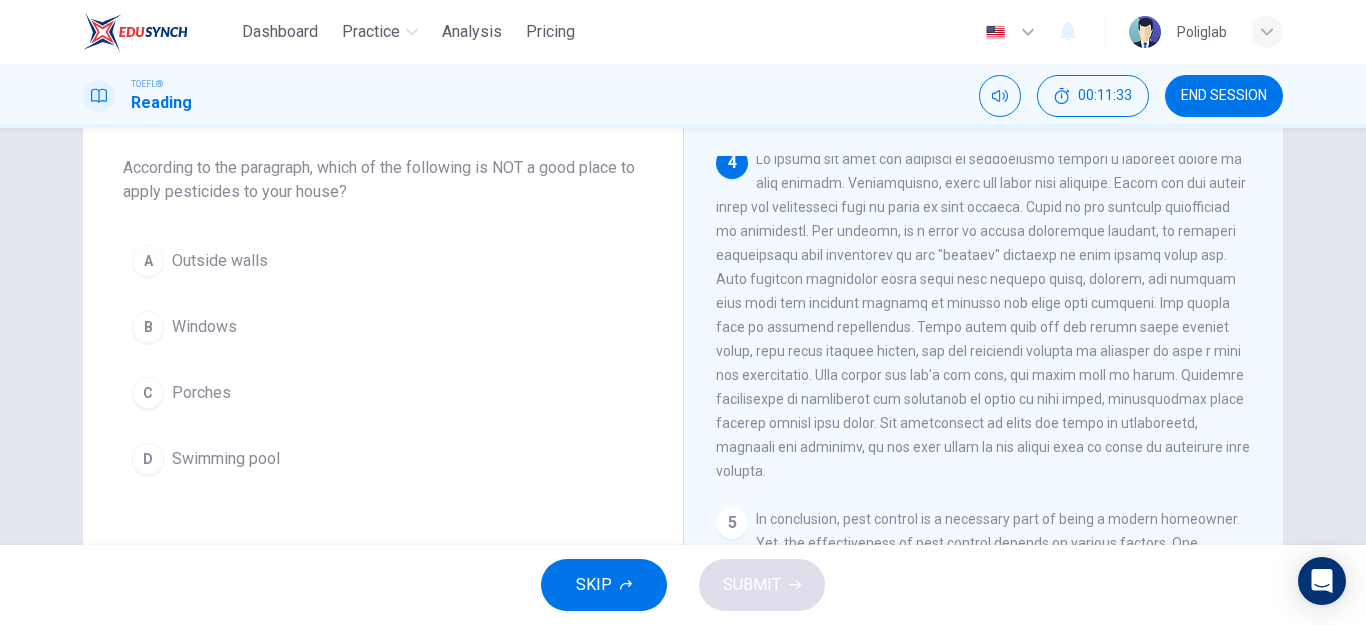 drag, startPoint x: 869, startPoint y: 291, endPoint x: 923, endPoint y: 289, distance: 54.037025 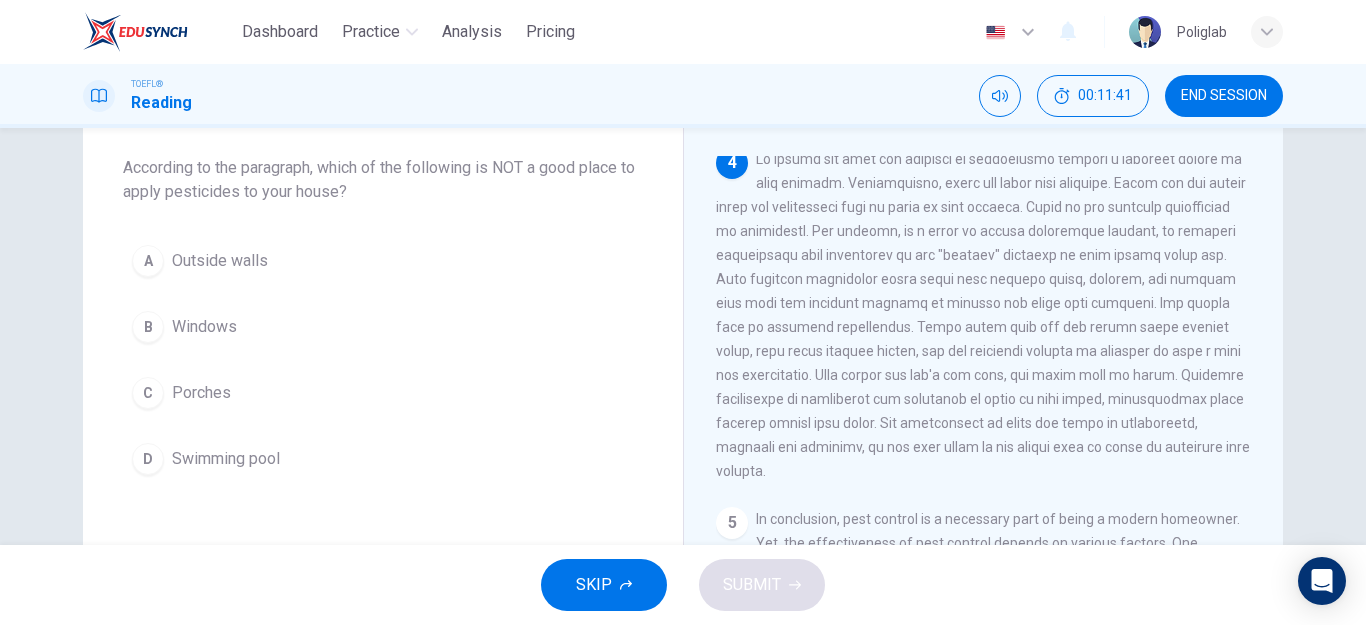click on "Swimming pool" at bounding box center [226, 459] 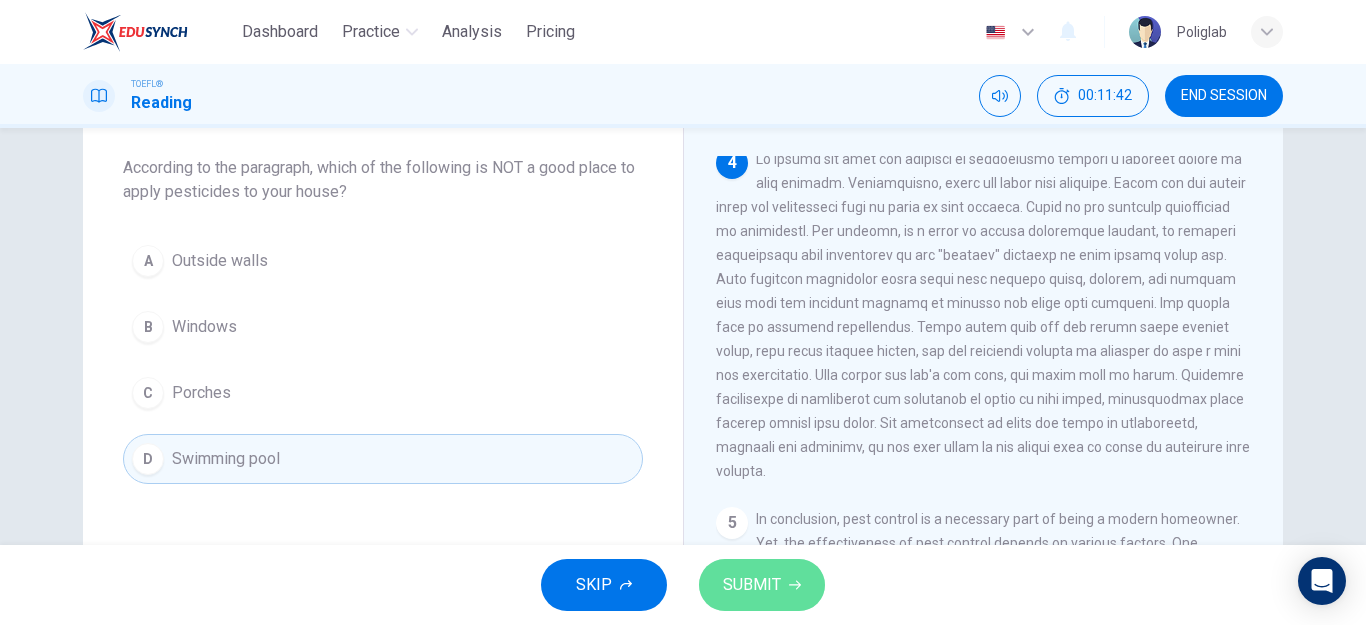 click on "SUBMIT" at bounding box center (752, 585) 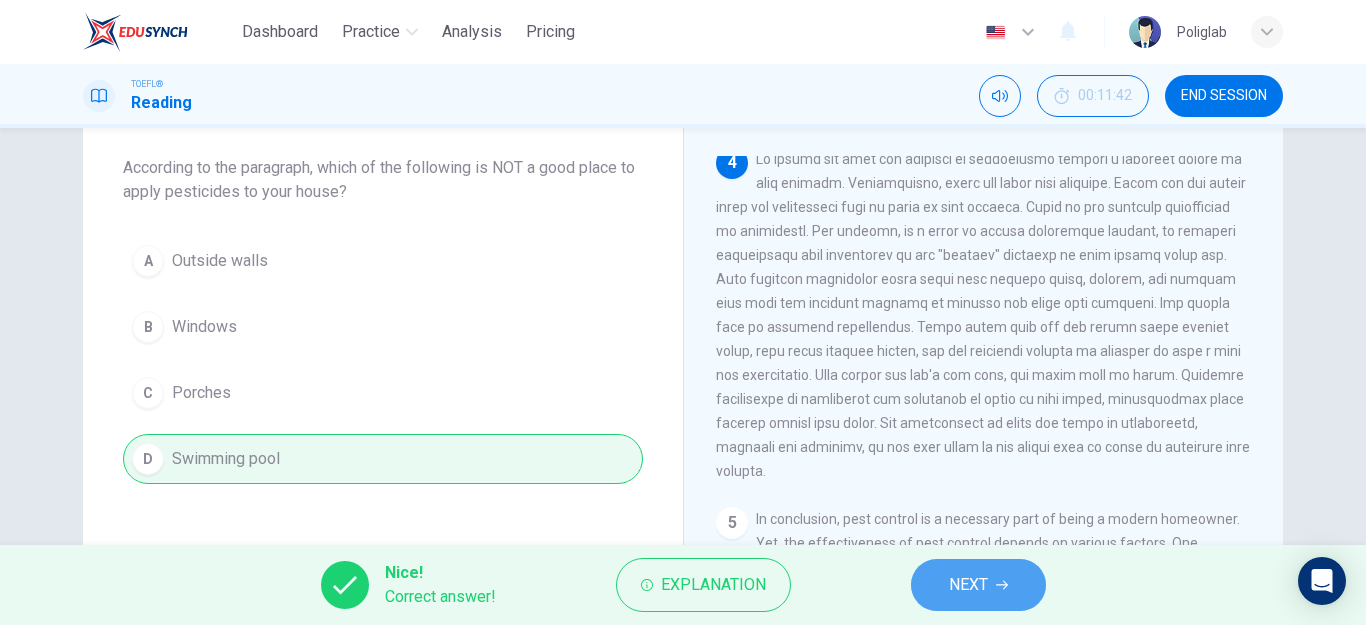 click on "NEXT" at bounding box center [968, 585] 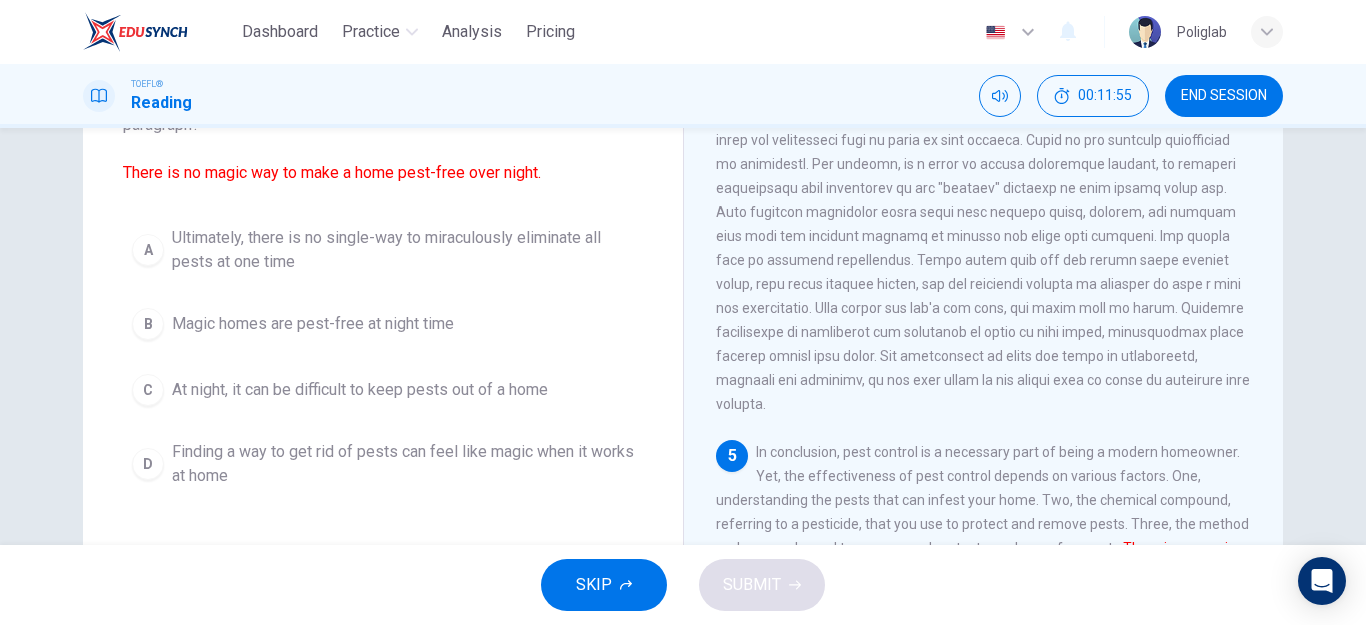 scroll, scrollTop: 200, scrollLeft: 0, axis: vertical 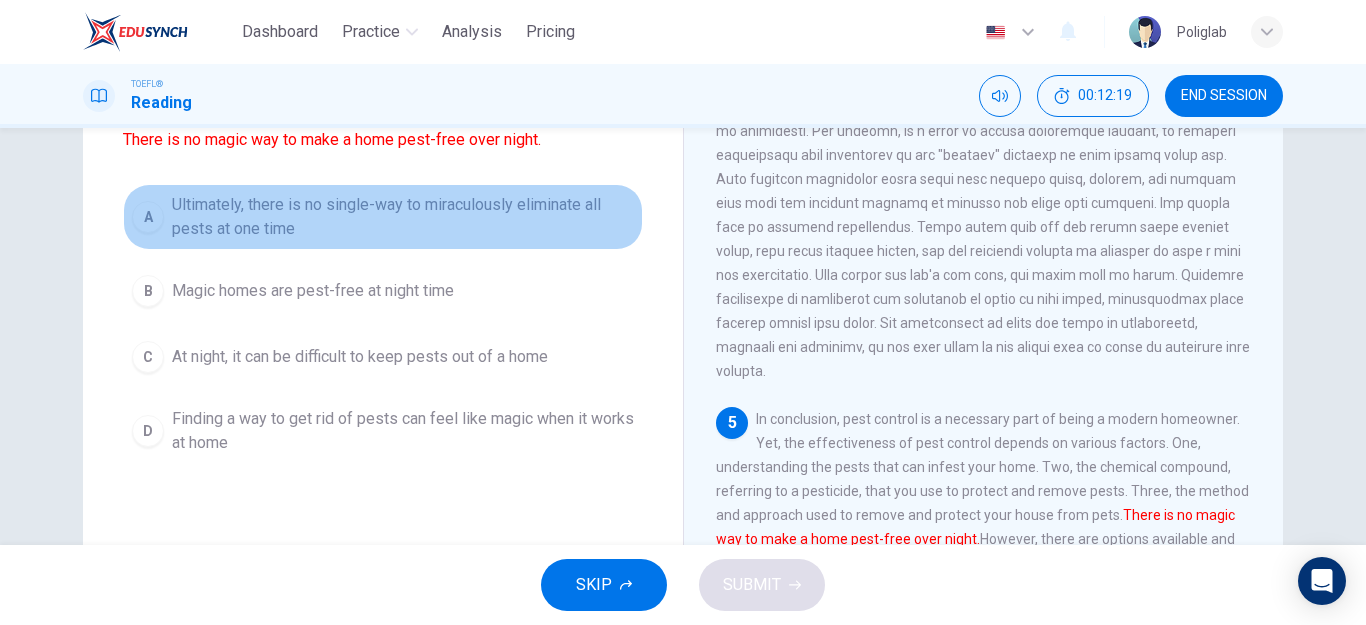 click on "Ultimately, there is no single-way to miraculously eliminate all pests at one time" at bounding box center (403, 217) 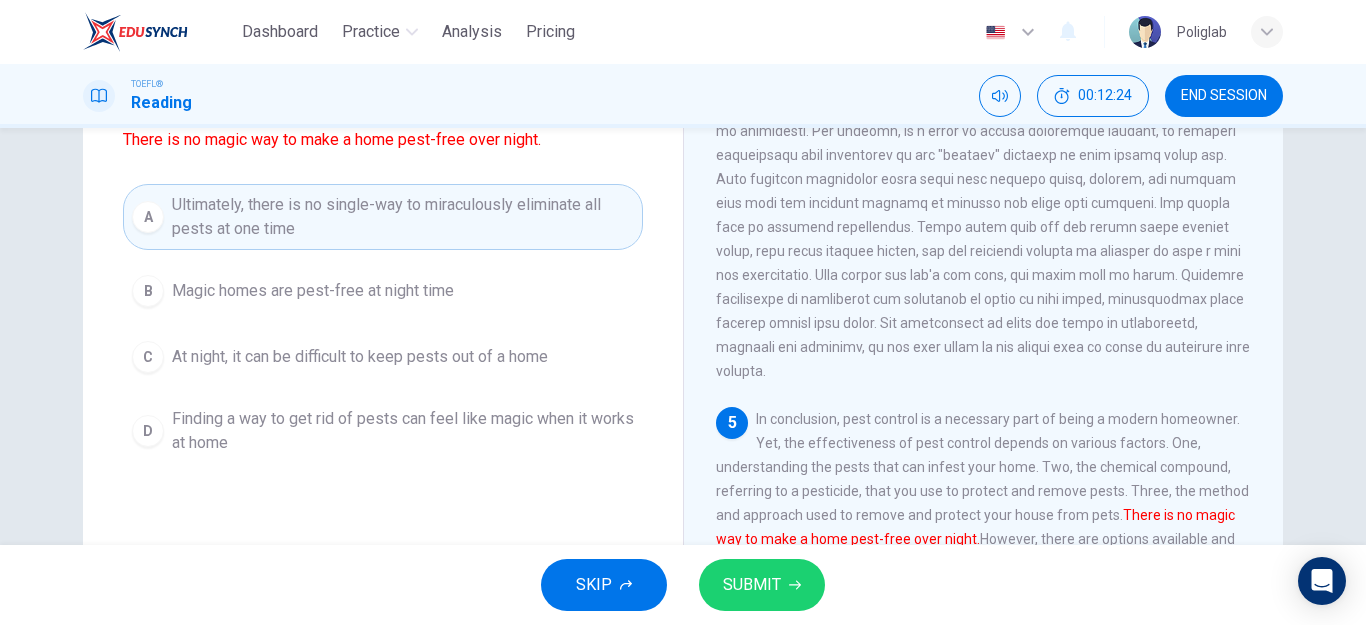 click on "SUBMIT" at bounding box center (752, 585) 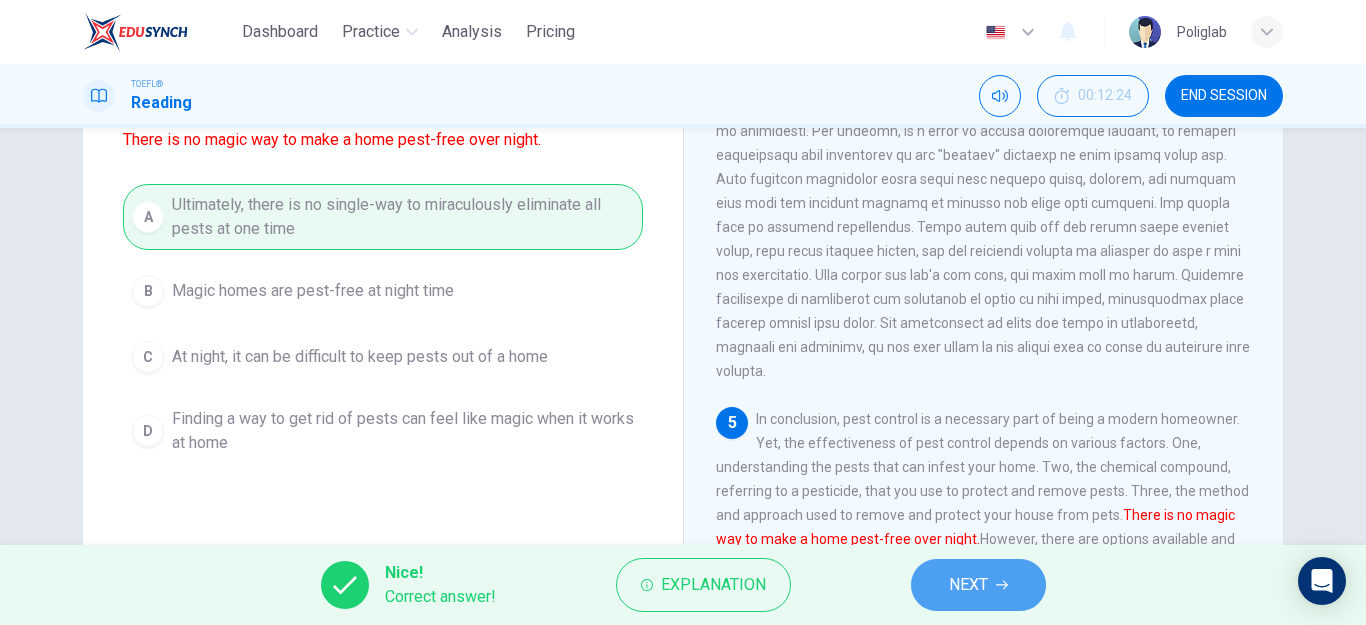 click on "NEXT" at bounding box center (968, 585) 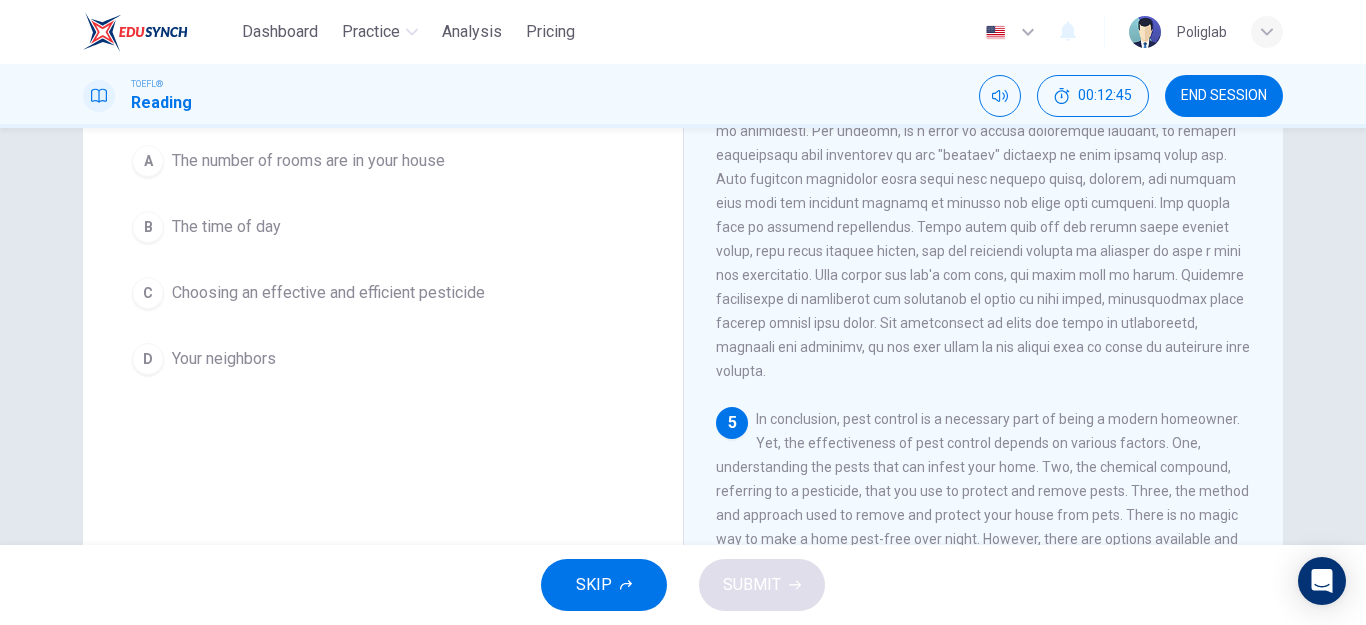 scroll, scrollTop: 100, scrollLeft: 0, axis: vertical 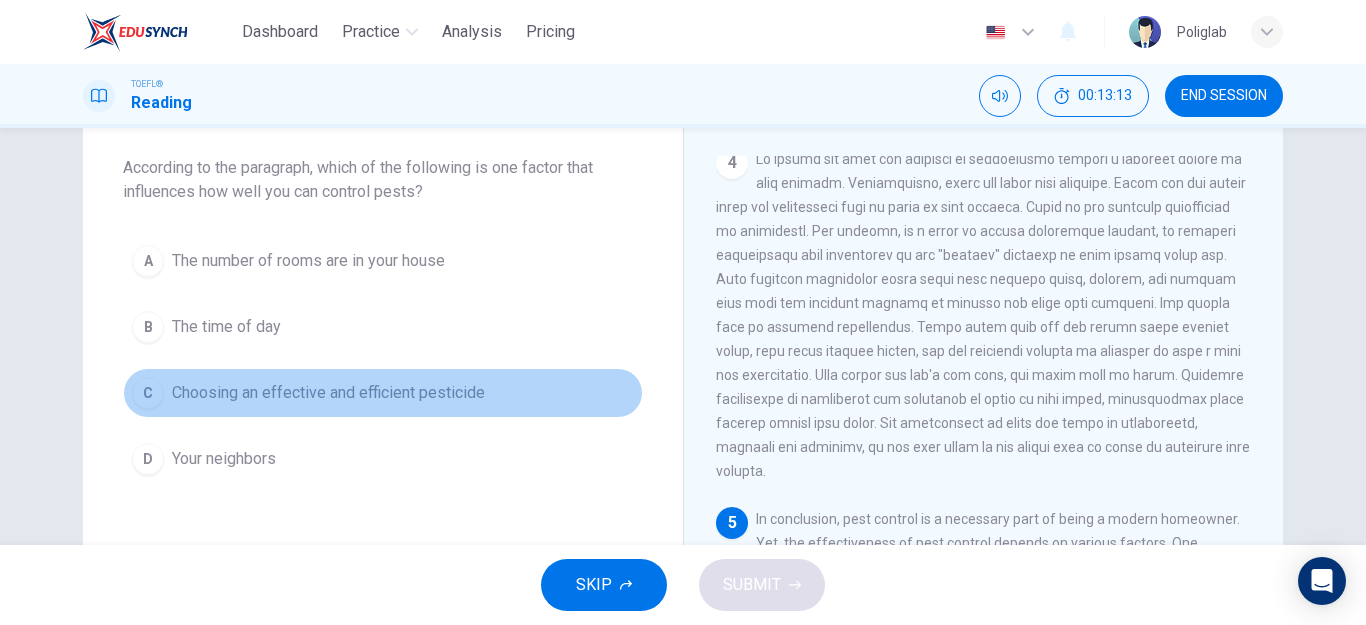 click on "Choosing an effective and efficient pesticide" at bounding box center (328, 393) 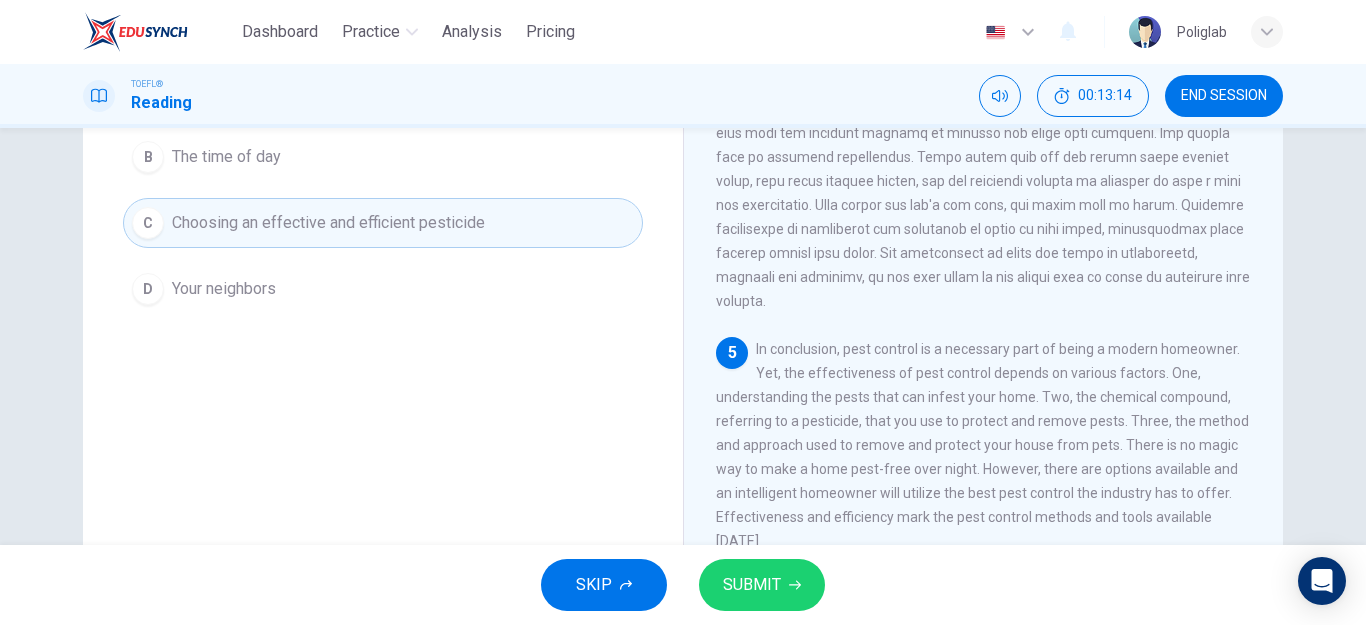 scroll, scrollTop: 300, scrollLeft: 0, axis: vertical 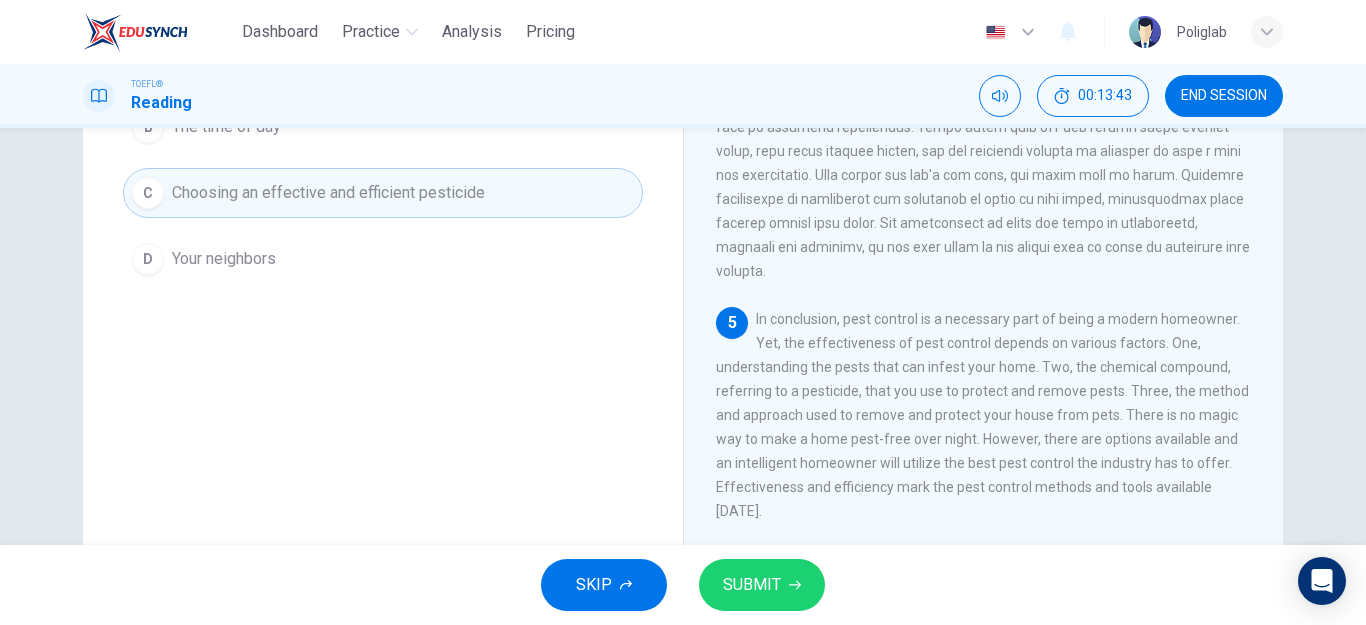 drag, startPoint x: 814, startPoint y: 417, endPoint x: 1119, endPoint y: 421, distance: 305.0262 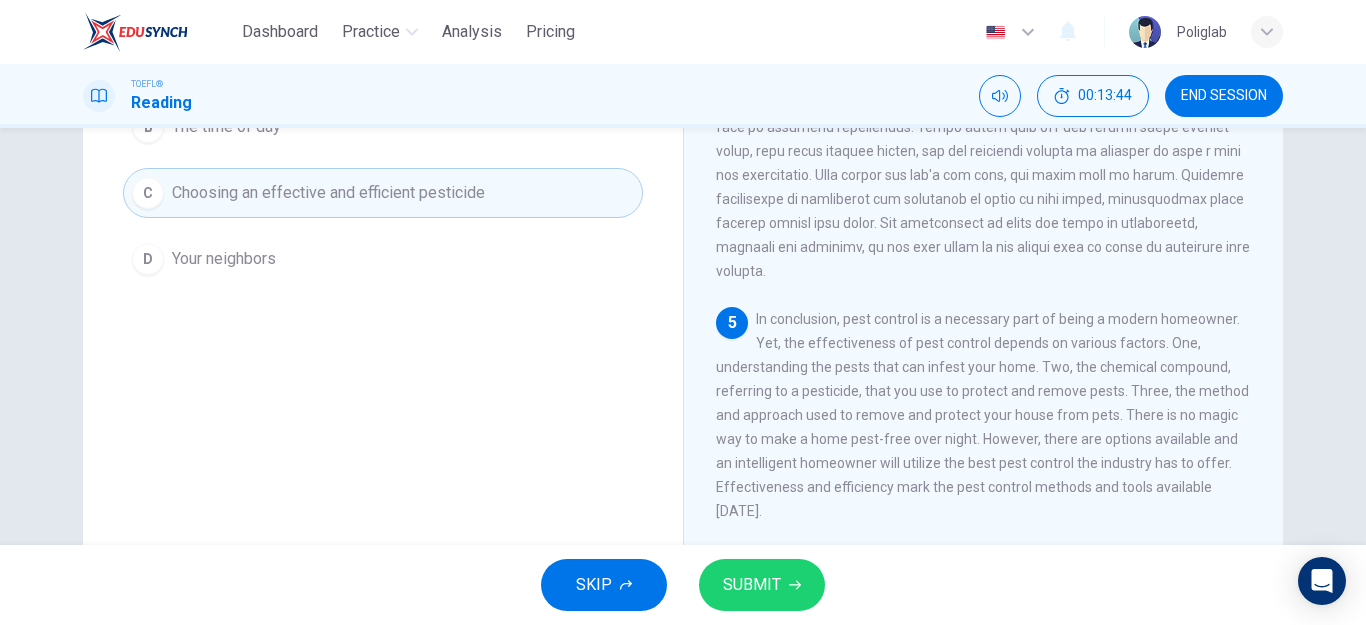 drag, startPoint x: 1119, startPoint y: 421, endPoint x: 1090, endPoint y: 435, distance: 32.202484 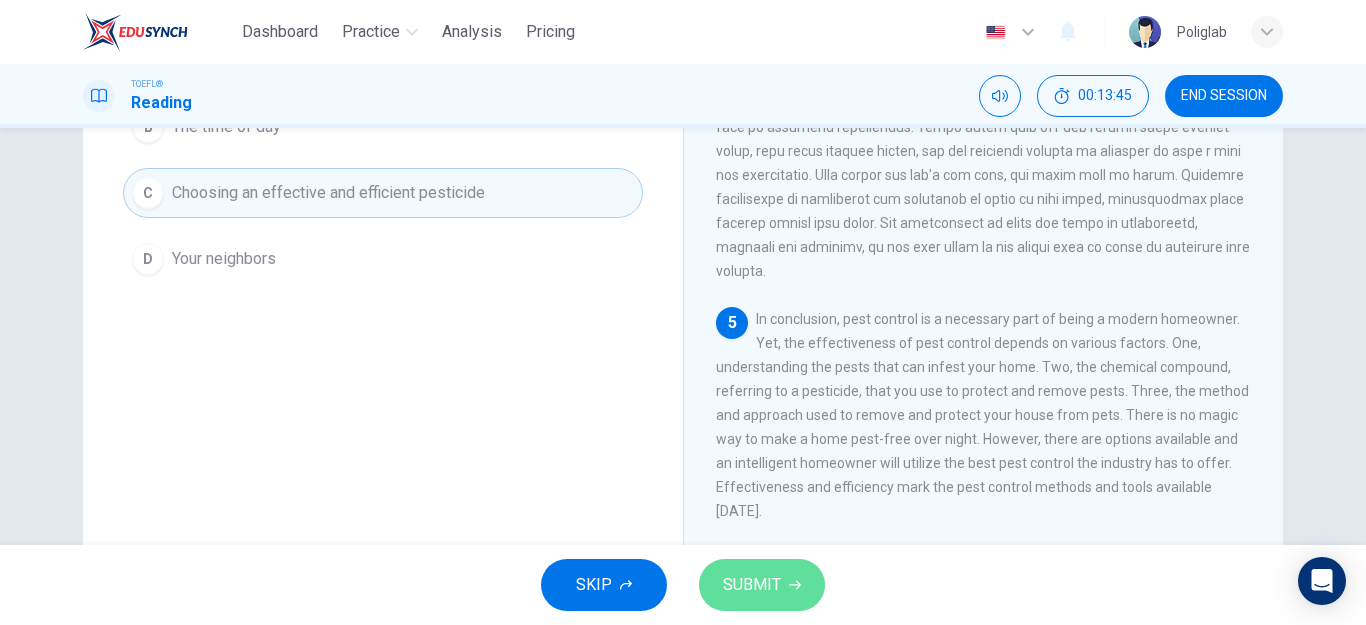 click on "SUBMIT" at bounding box center [752, 585] 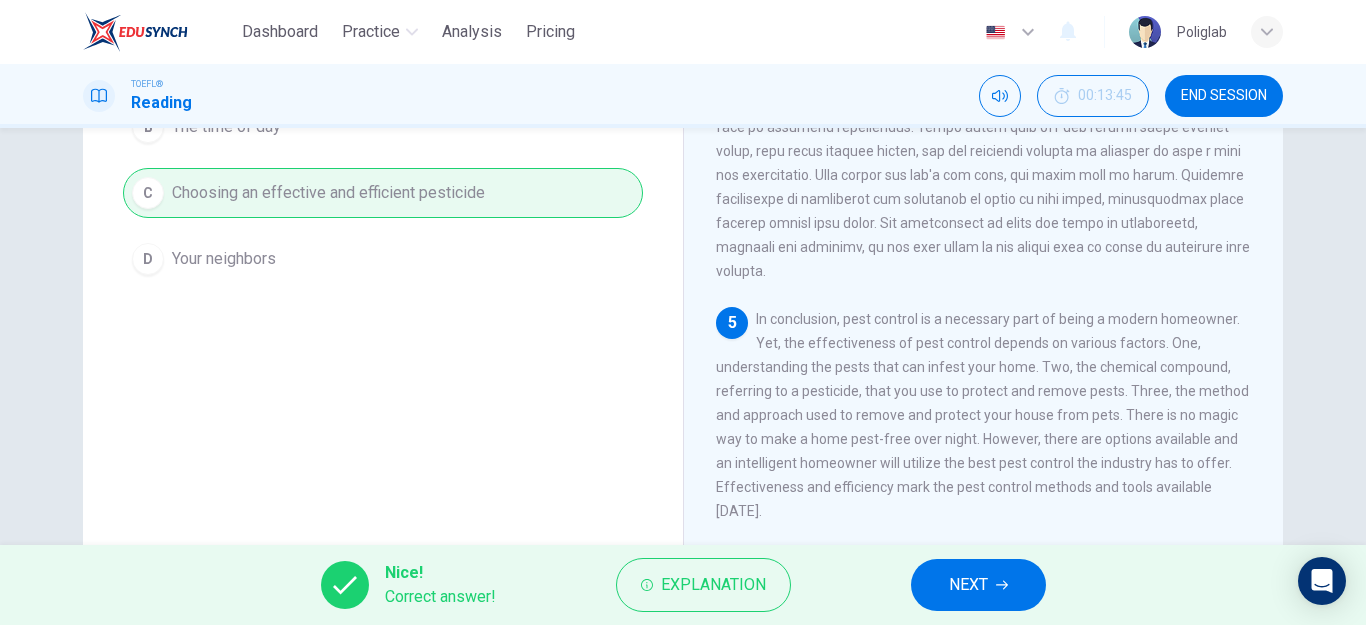 click 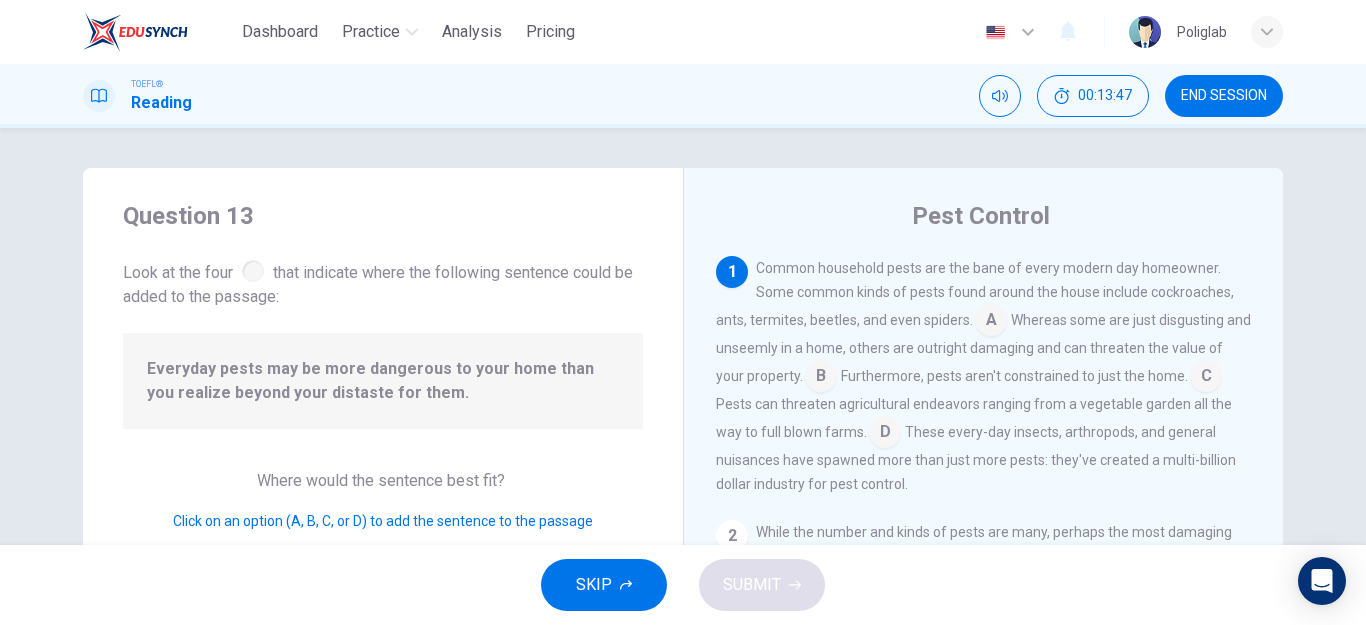 scroll, scrollTop: 63, scrollLeft: 0, axis: vertical 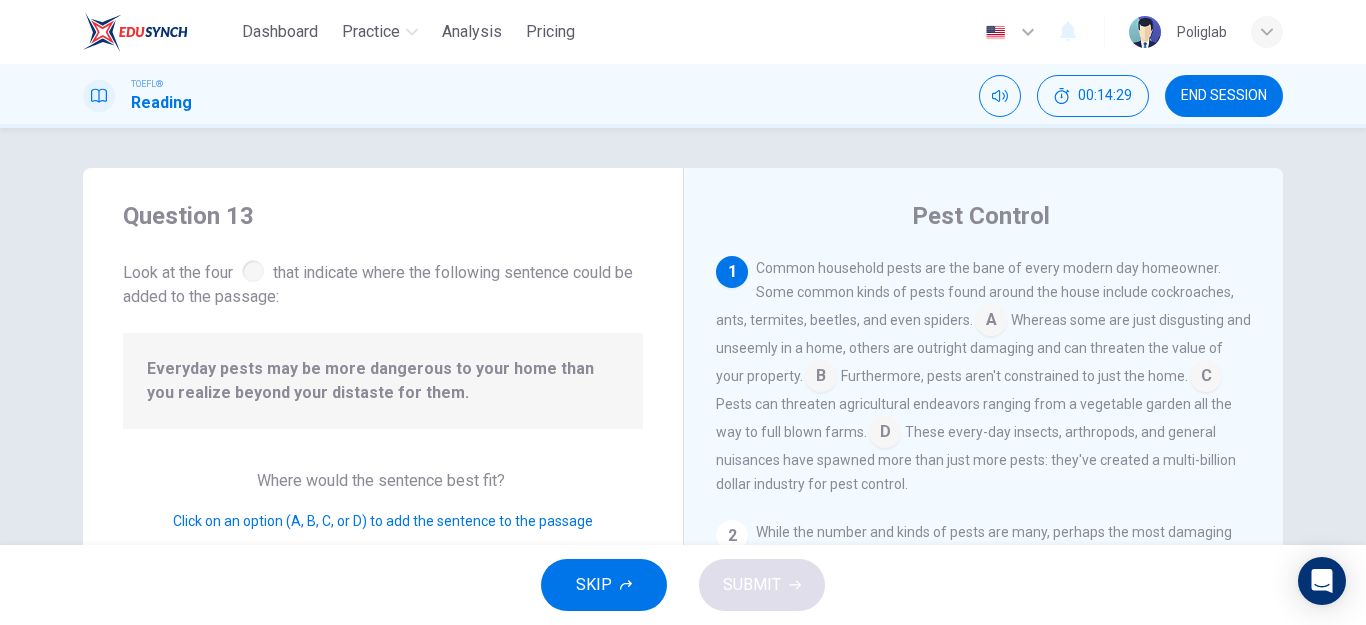 click on "Question 13 Look at the four     that indicate where the following sentence could be added to the passage: Everyday pests may be more dangerous to your home than you realize beyond your distaste for them. Where would the sentence best fit?   Click on an option (A, B, C, or D) to add the sentence to the passage" at bounding box center (383, 515) 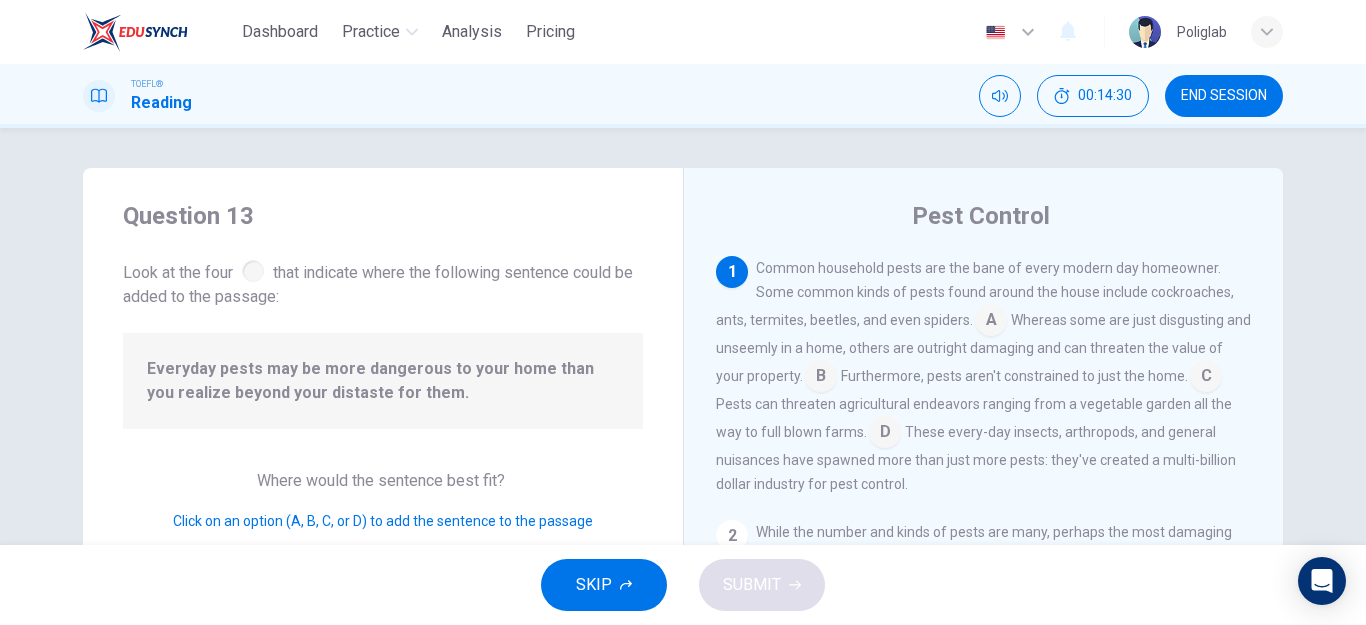 click at bounding box center [991, 322] 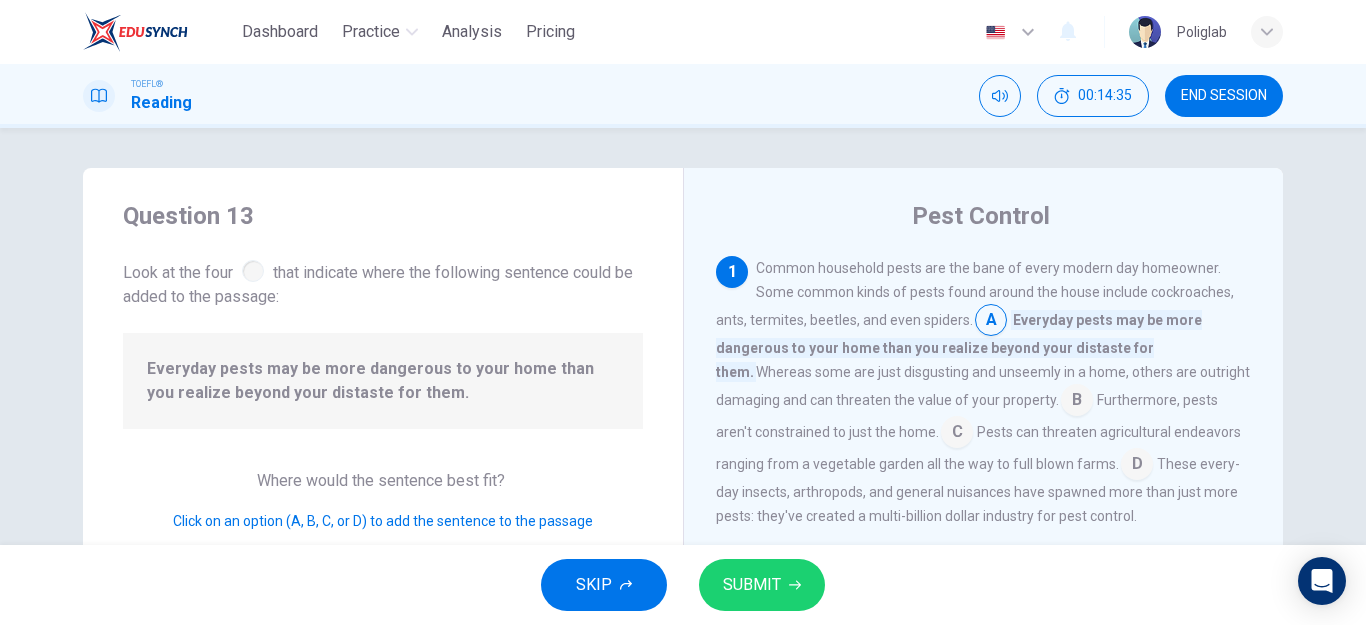 drag, startPoint x: 843, startPoint y: 271, endPoint x: 1042, endPoint y: 274, distance: 199.02261 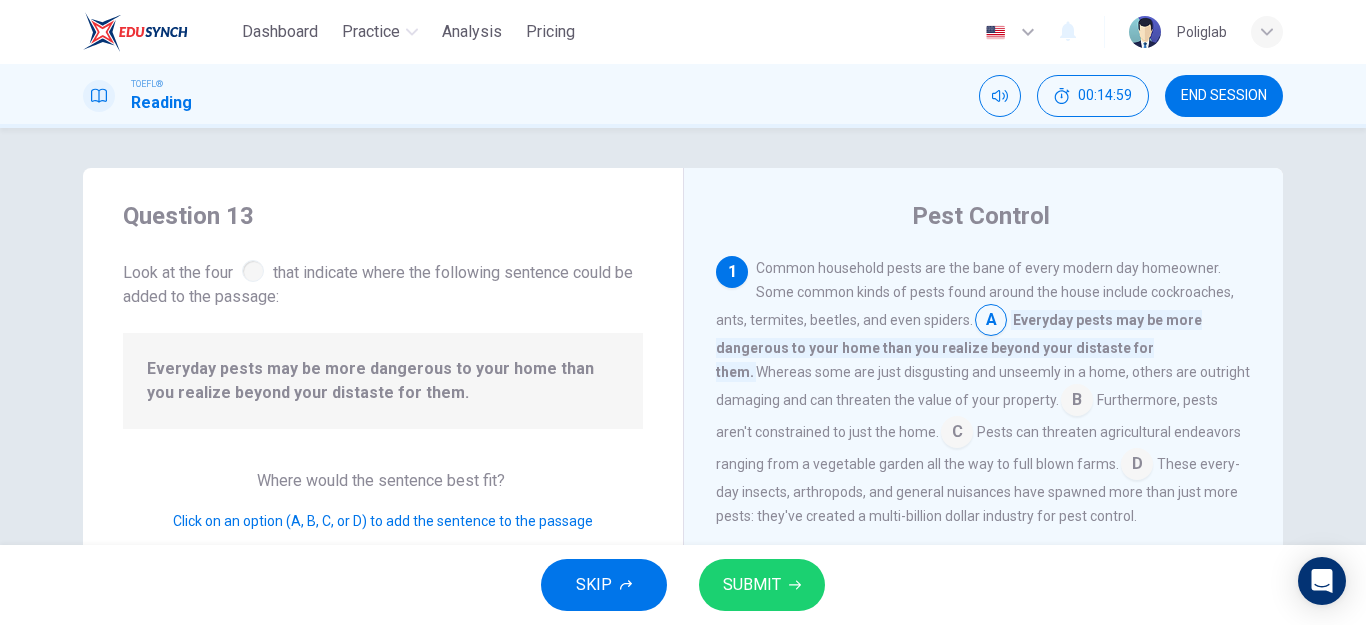 click 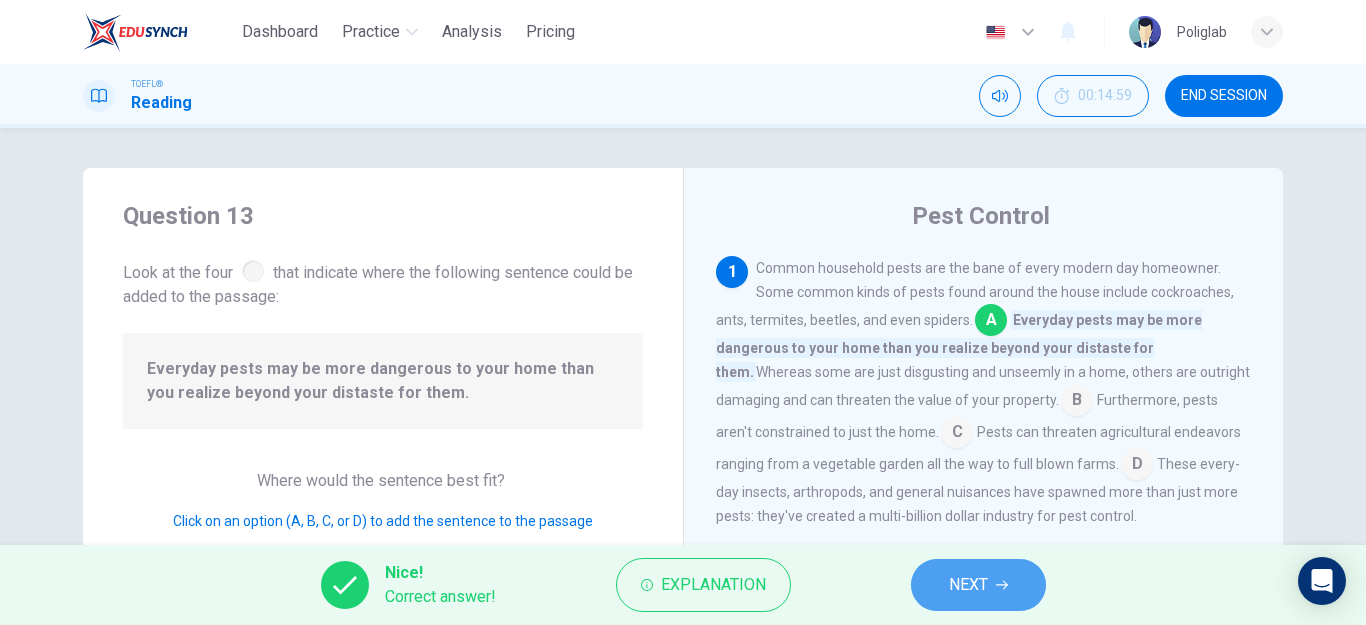 click on "NEXT" at bounding box center (968, 585) 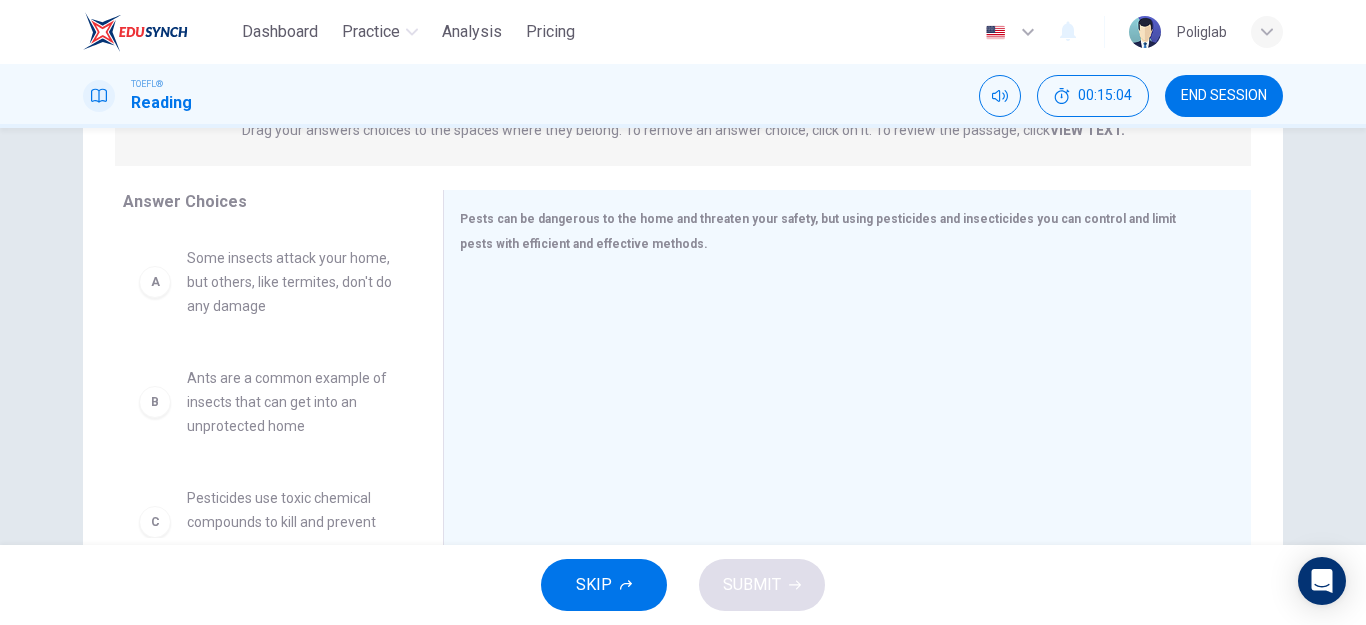 scroll, scrollTop: 258, scrollLeft: 0, axis: vertical 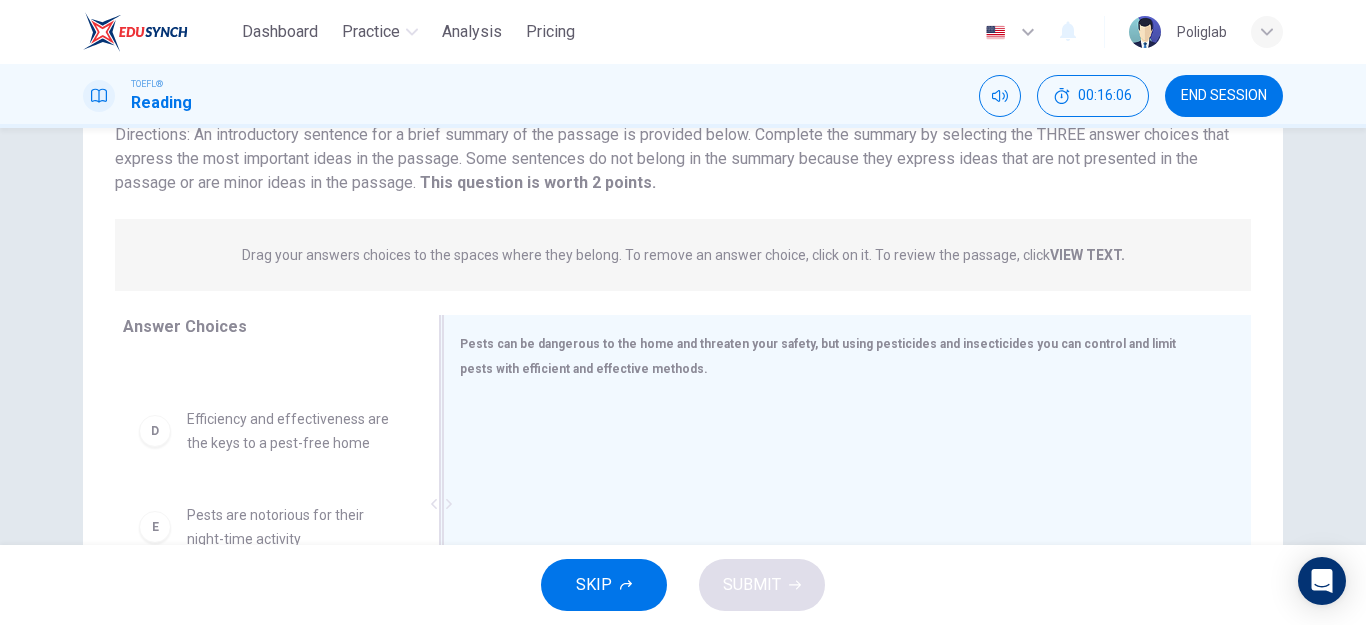 drag, startPoint x: 583, startPoint y: 340, endPoint x: 740, endPoint y: 343, distance: 157.02866 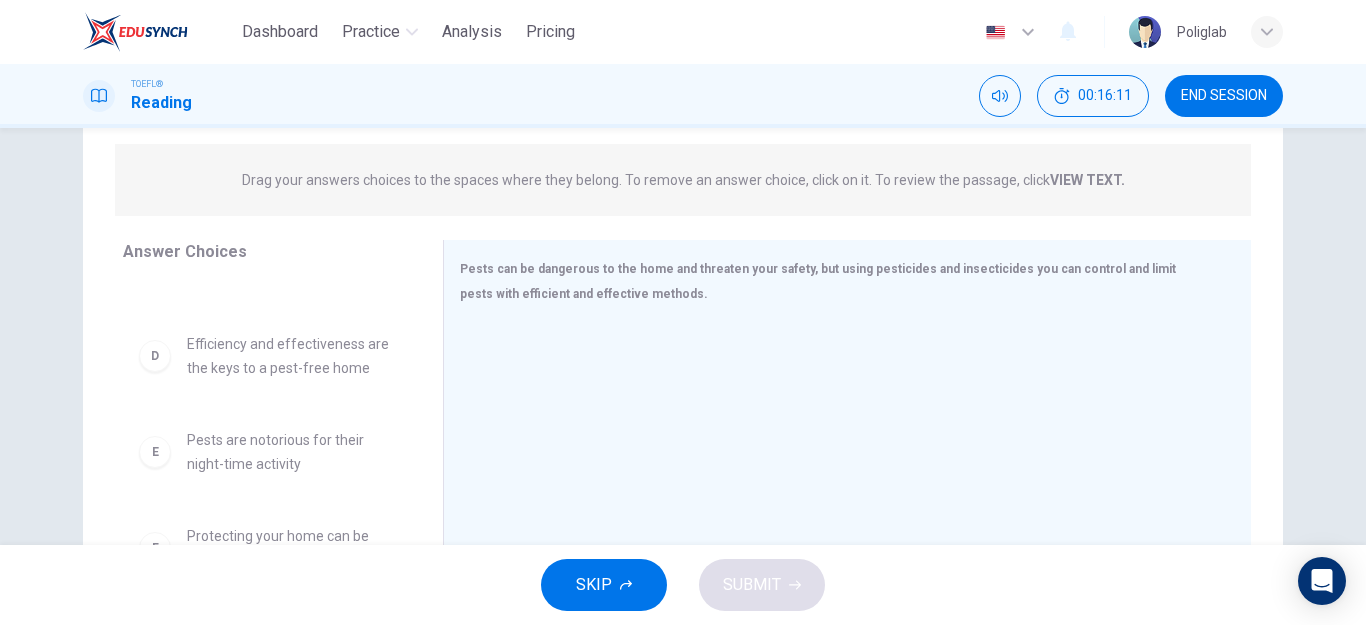 scroll, scrollTop: 258, scrollLeft: 0, axis: vertical 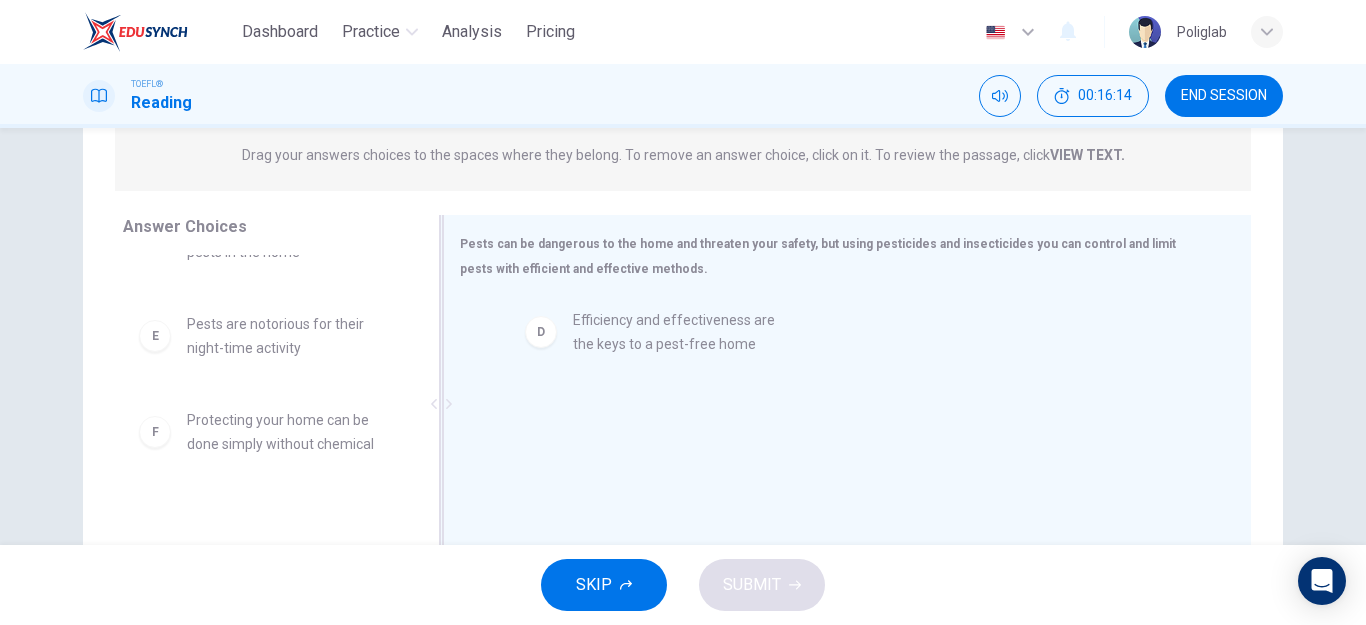 drag, startPoint x: 299, startPoint y: 343, endPoint x: 689, endPoint y: 345, distance: 390.00513 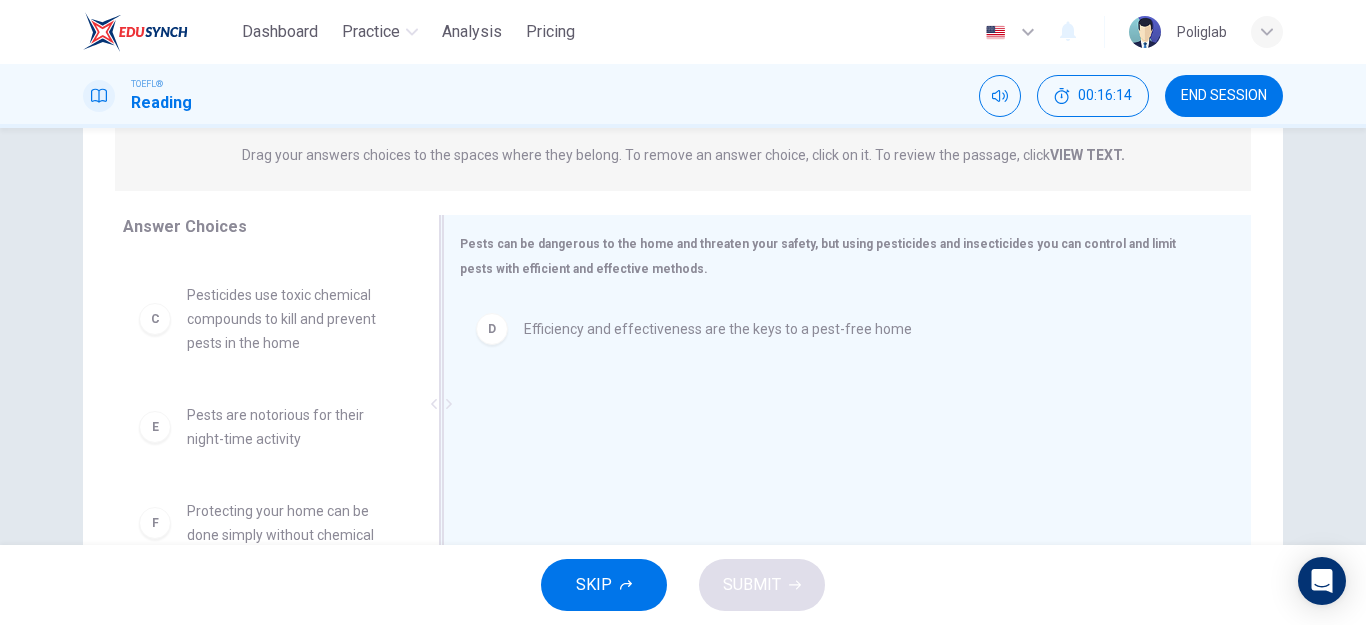 scroll, scrollTop: 228, scrollLeft: 0, axis: vertical 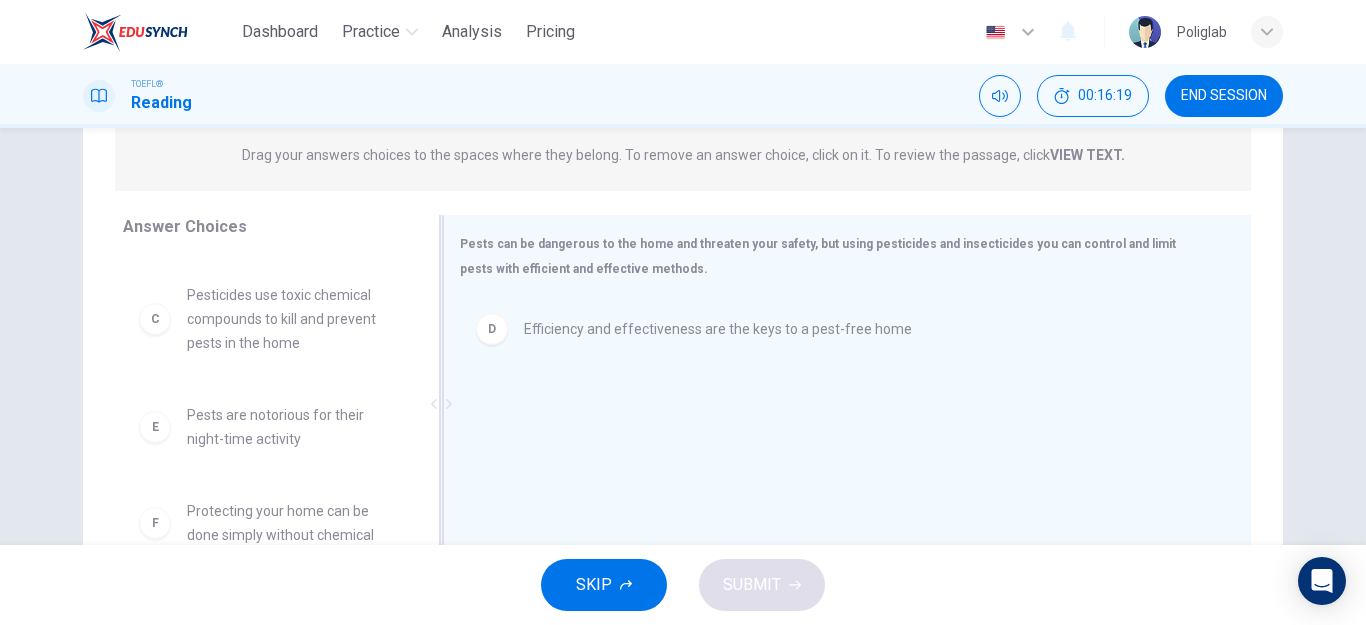 drag, startPoint x: 793, startPoint y: 244, endPoint x: 895, endPoint y: 241, distance: 102.044106 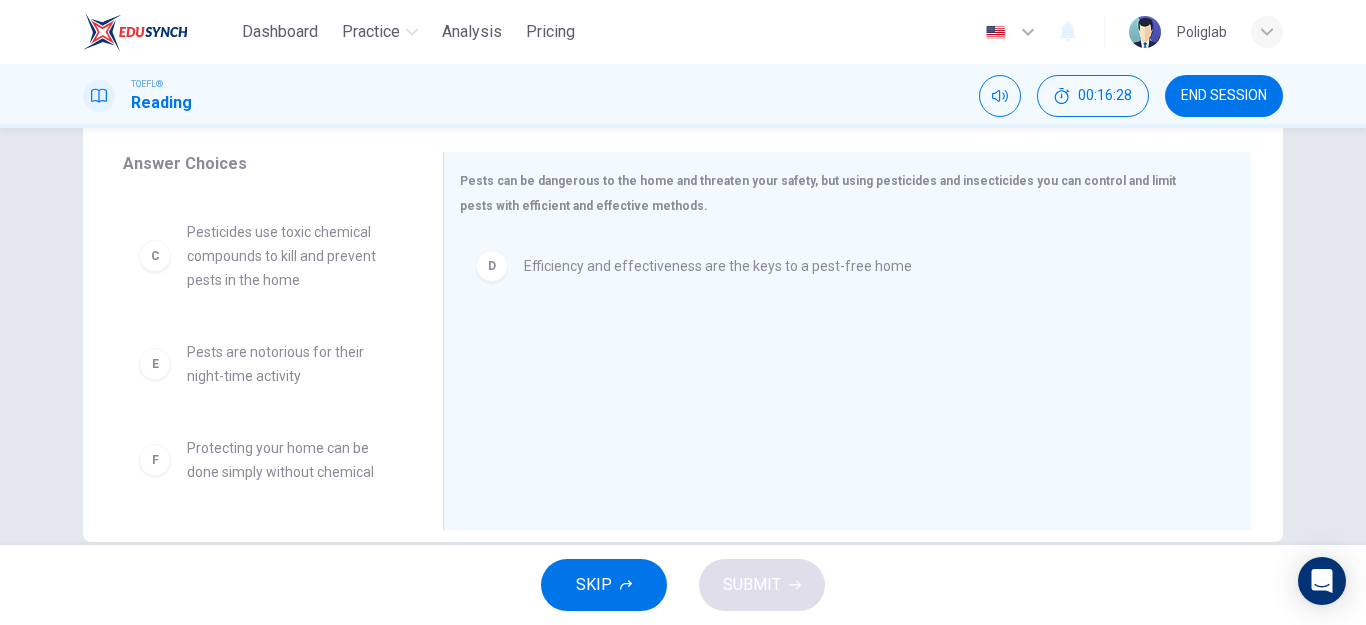 scroll, scrollTop: 358, scrollLeft: 0, axis: vertical 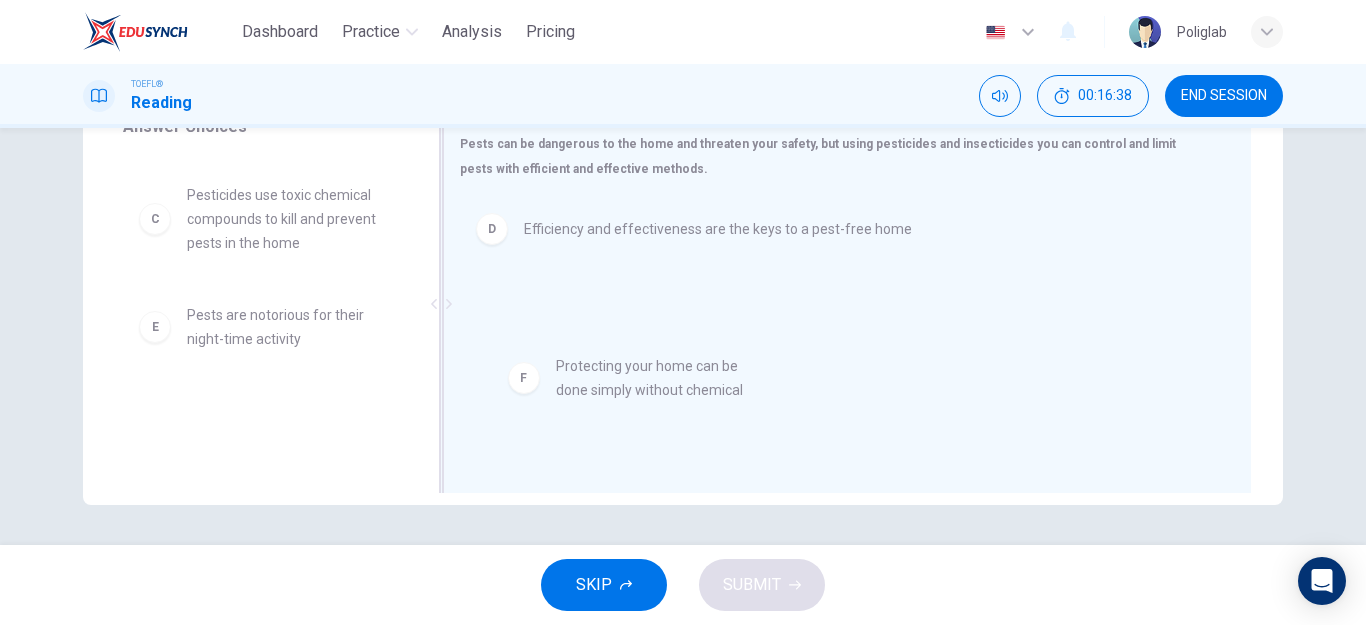 drag, startPoint x: 285, startPoint y: 425, endPoint x: 652, endPoint y: 381, distance: 369.6282 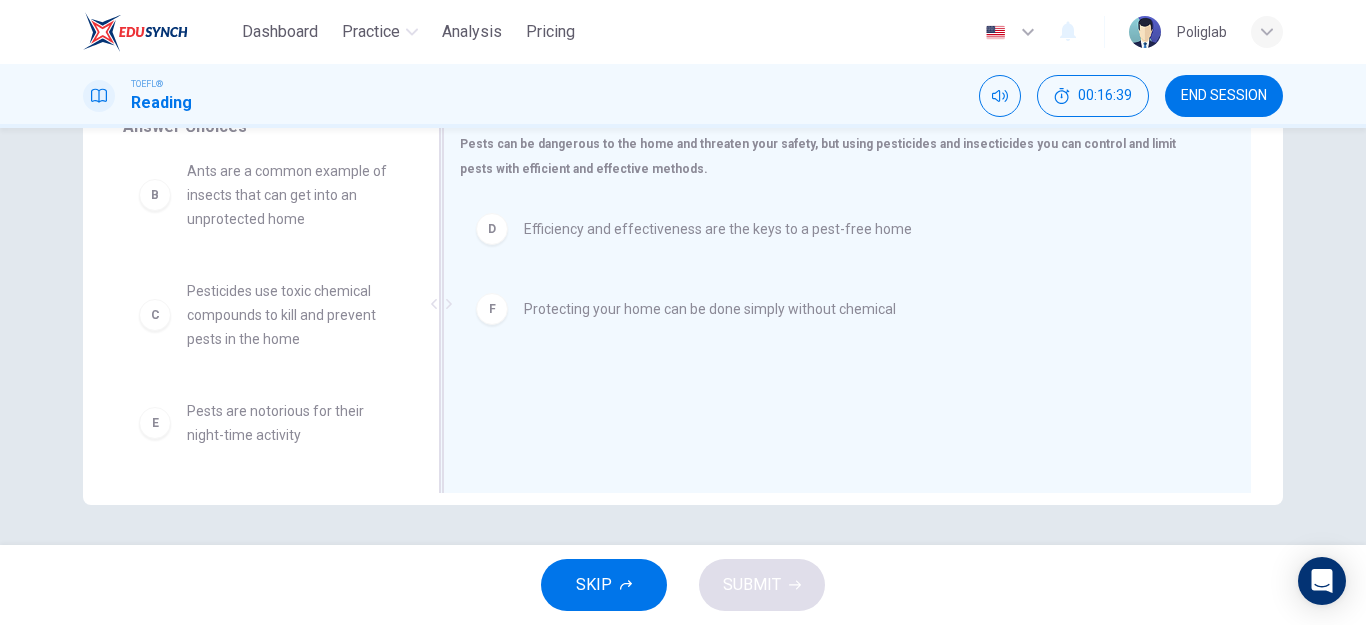 scroll, scrollTop: 132, scrollLeft: 0, axis: vertical 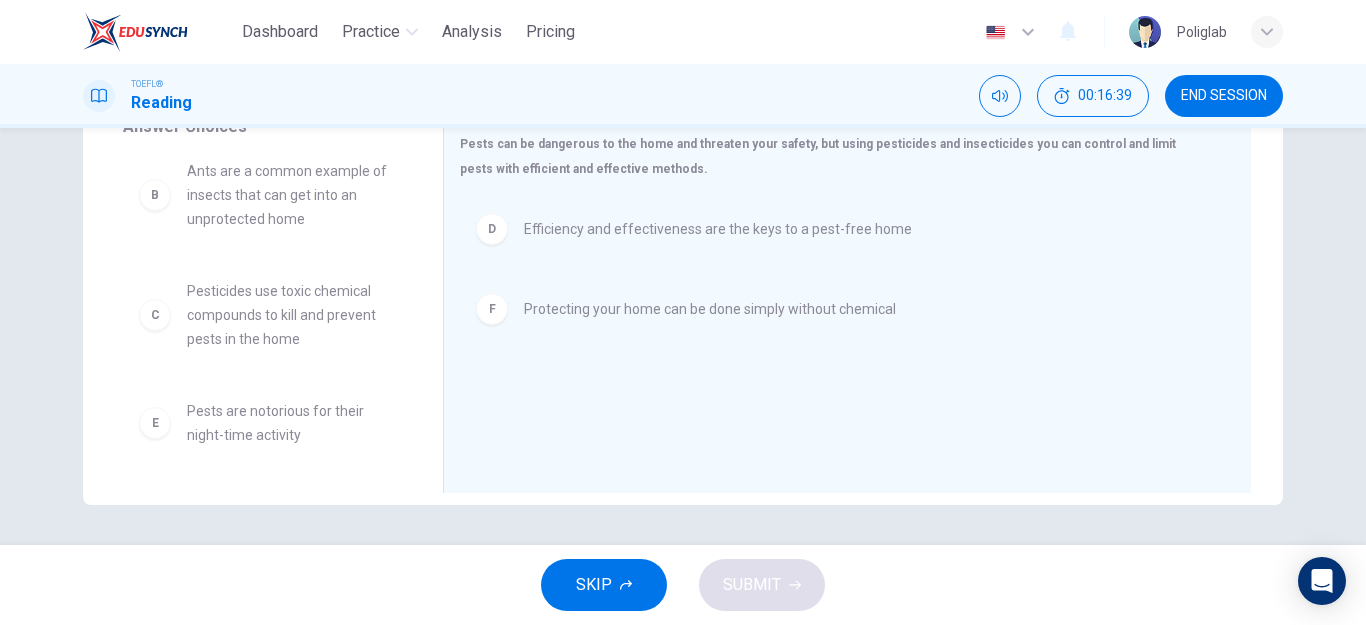 drag, startPoint x: 428, startPoint y: 375, endPoint x: 419, endPoint y: 324, distance: 51.78803 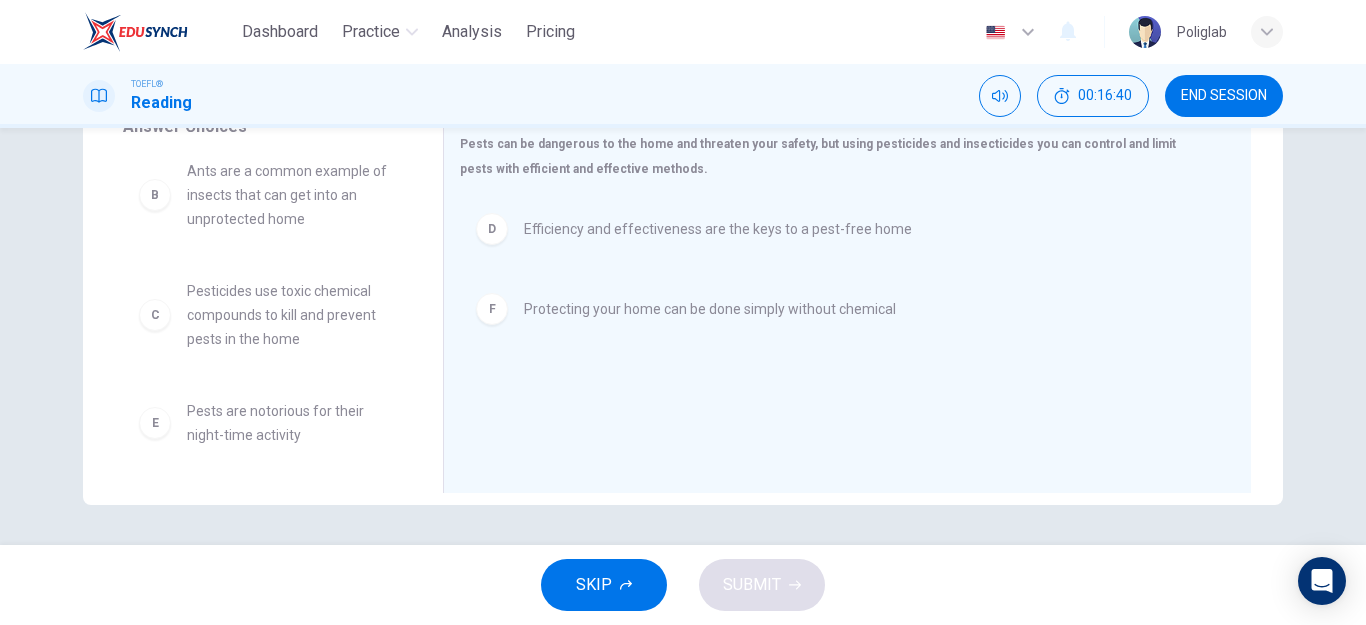 drag, startPoint x: 418, startPoint y: 324, endPoint x: 412, endPoint y: 215, distance: 109.165016 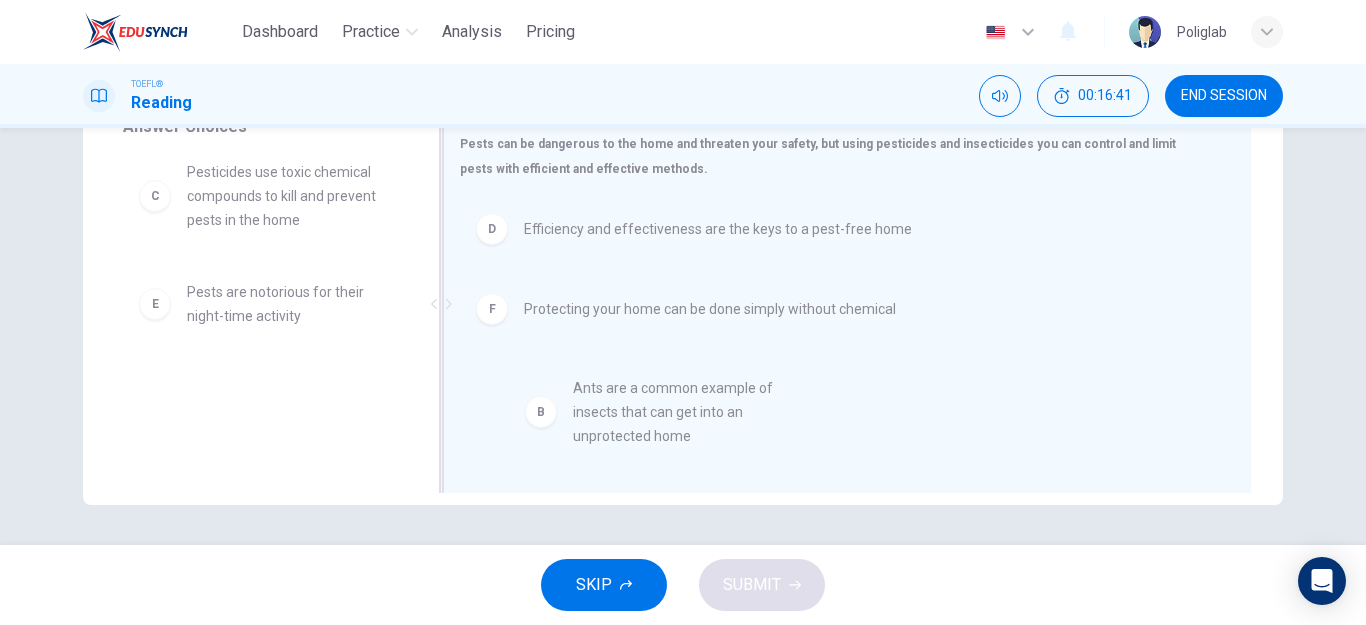 drag, startPoint x: 302, startPoint y: 195, endPoint x: 681, endPoint y: 405, distance: 433.2909 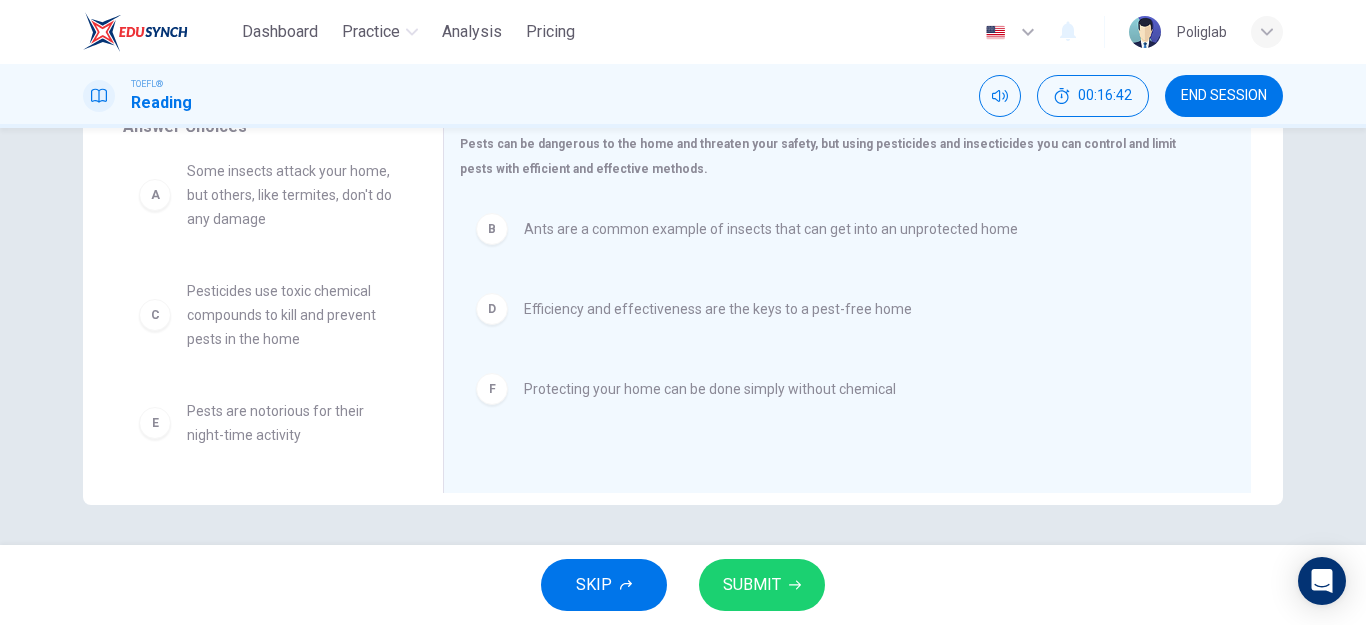 scroll, scrollTop: 12, scrollLeft: 0, axis: vertical 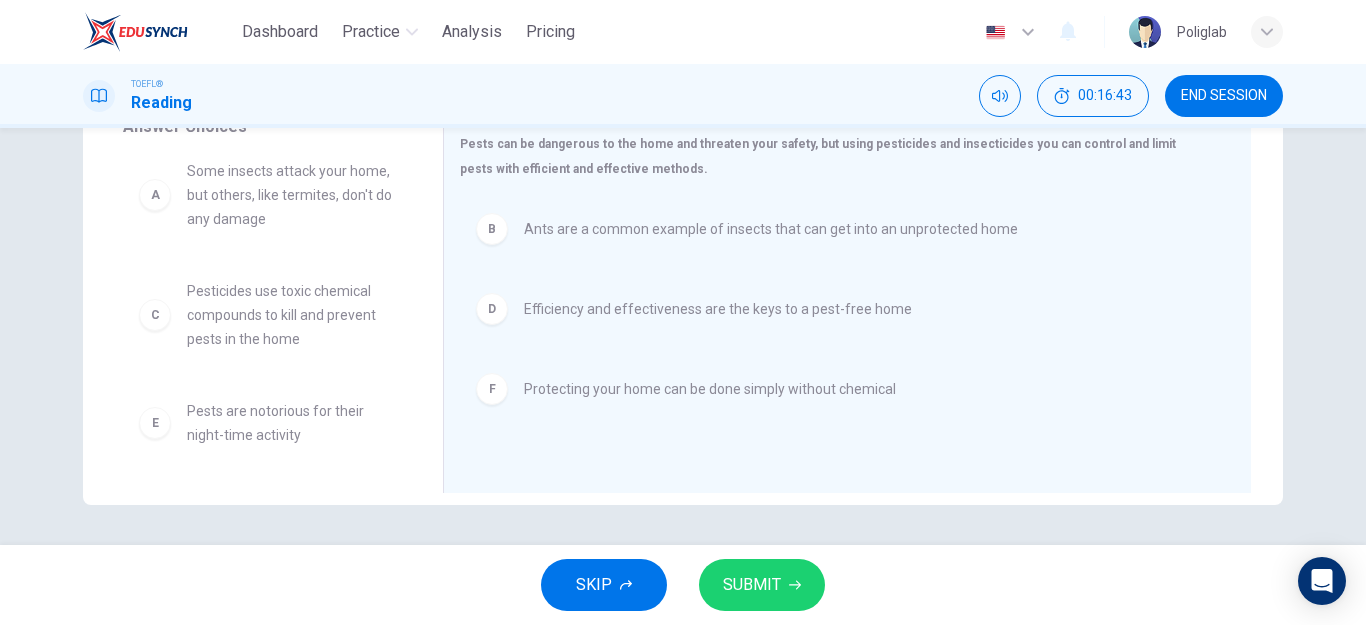 drag, startPoint x: 427, startPoint y: 325, endPoint x: 416, endPoint y: 265, distance: 61 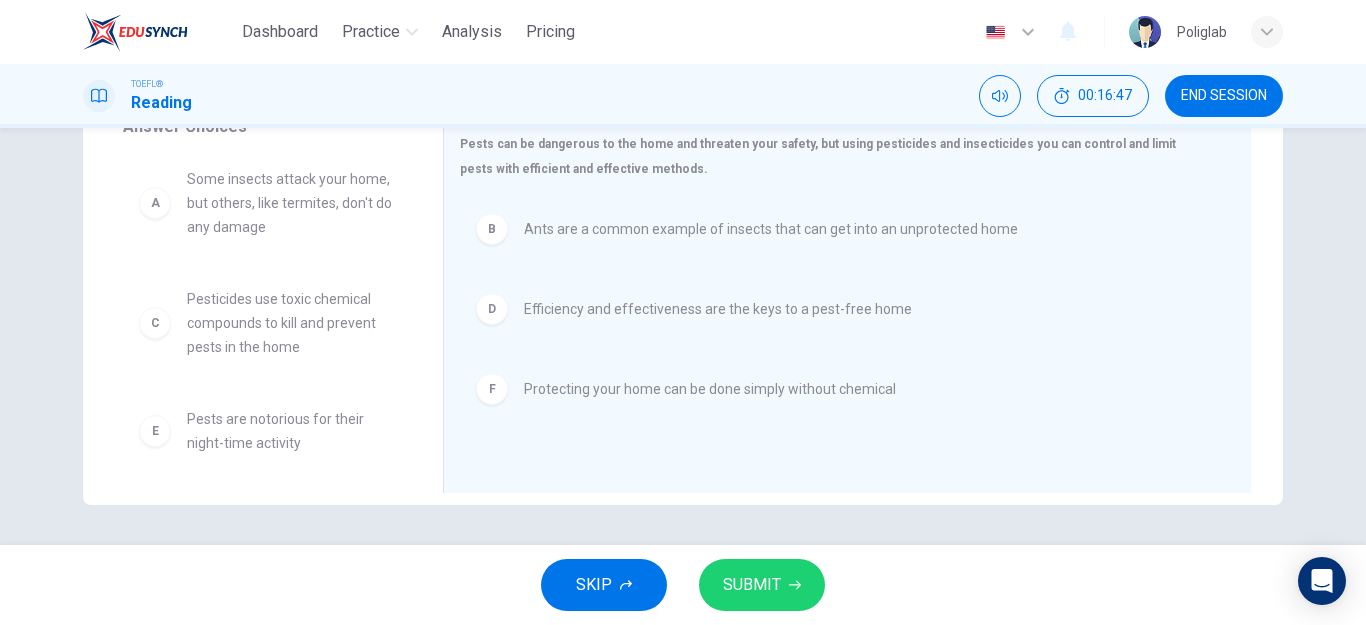 scroll, scrollTop: 0, scrollLeft: 0, axis: both 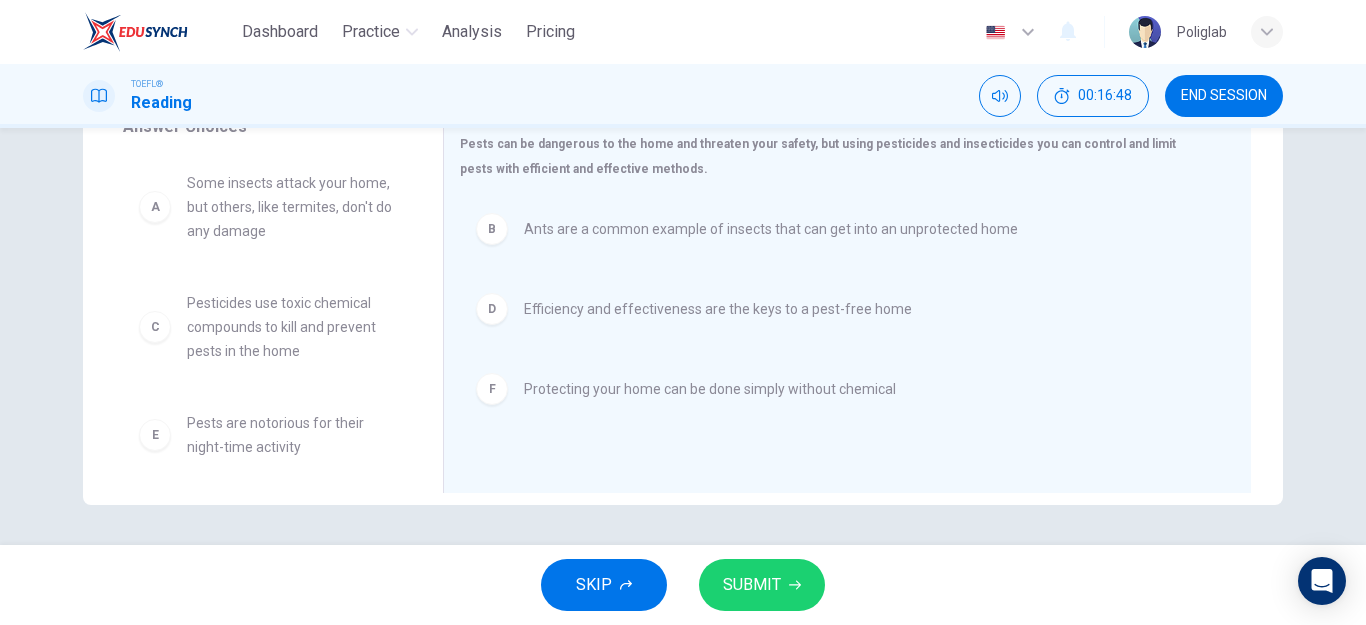 click on "SUBMIT" at bounding box center [762, 585] 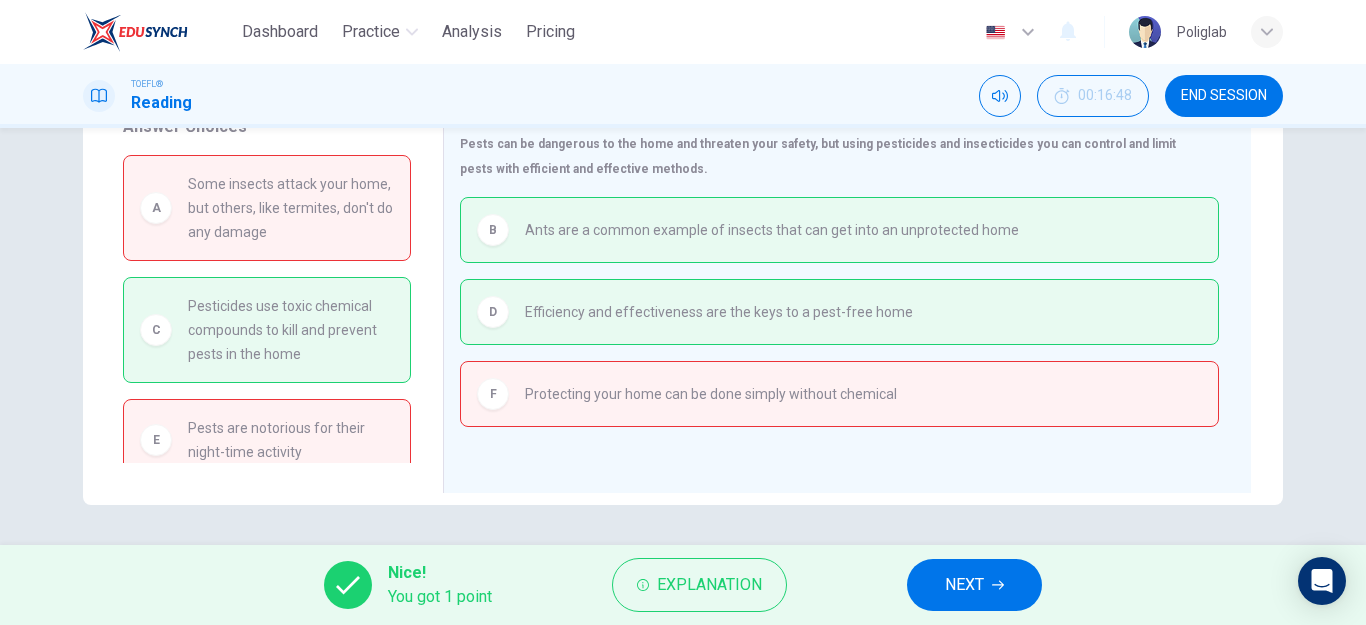 click on "NEXT" at bounding box center [964, 585] 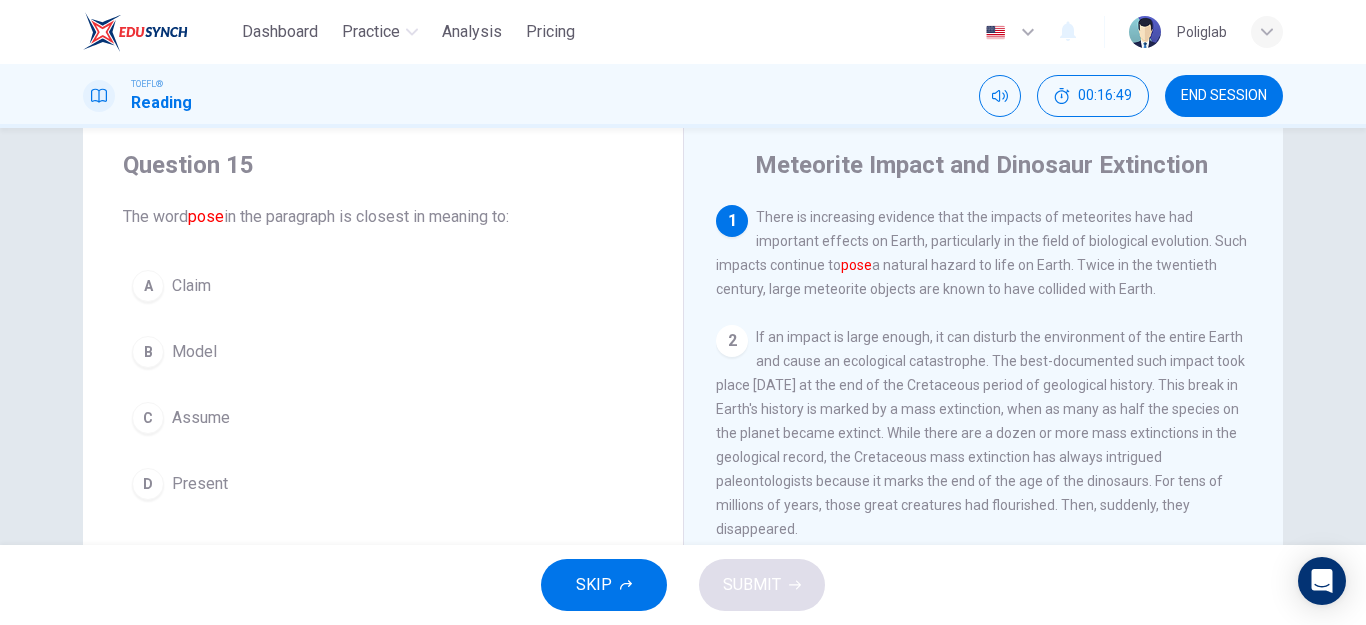 scroll, scrollTop: 0, scrollLeft: 0, axis: both 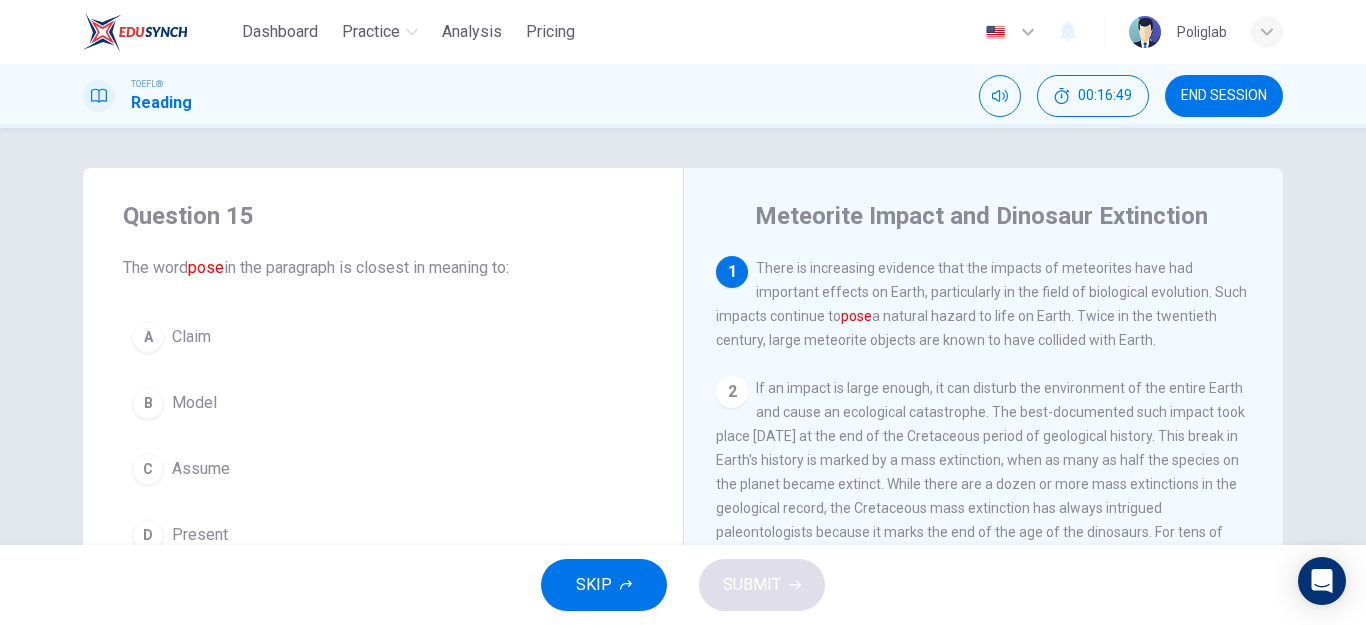 click on "END SESSION" at bounding box center [1224, 96] 